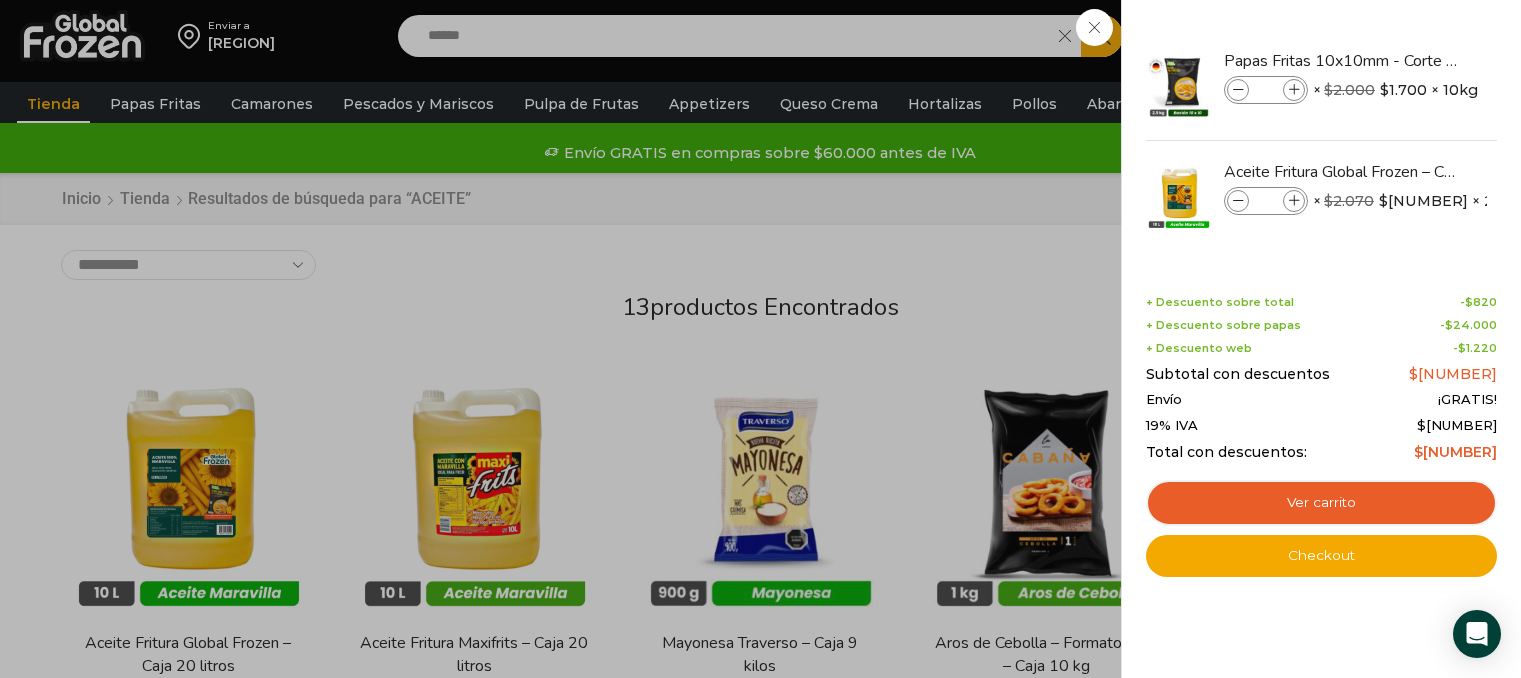 scroll, scrollTop: 226, scrollLeft: 0, axis: vertical 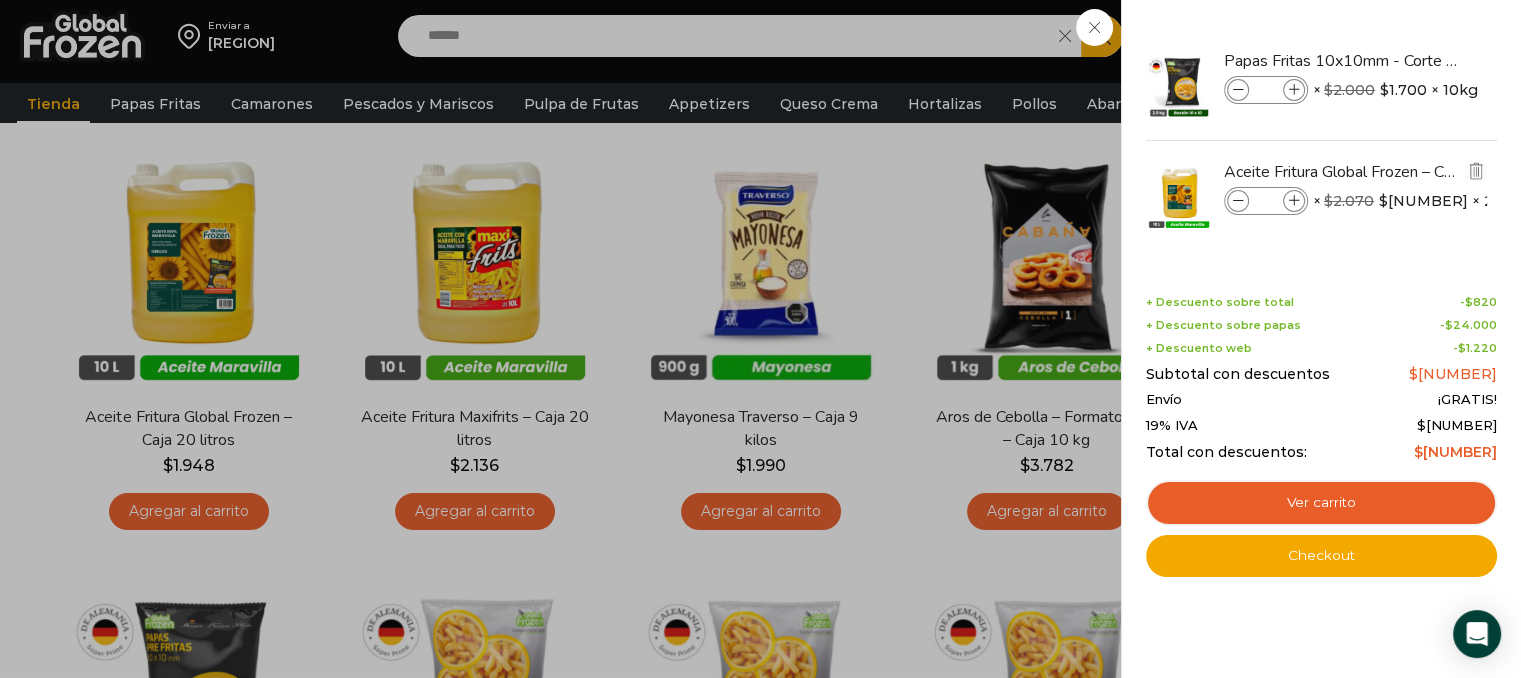 click at bounding box center (1238, 201) 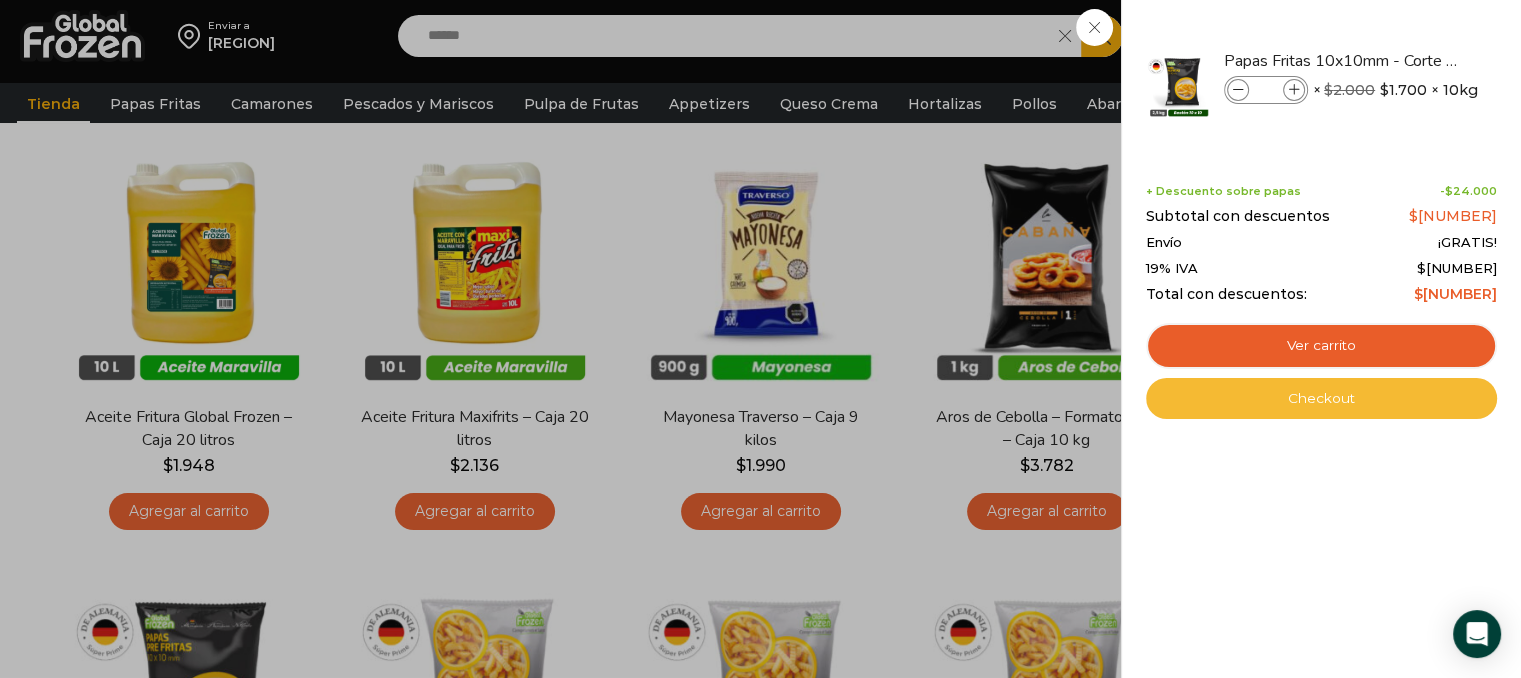 click on "Checkout" at bounding box center (1321, 399) 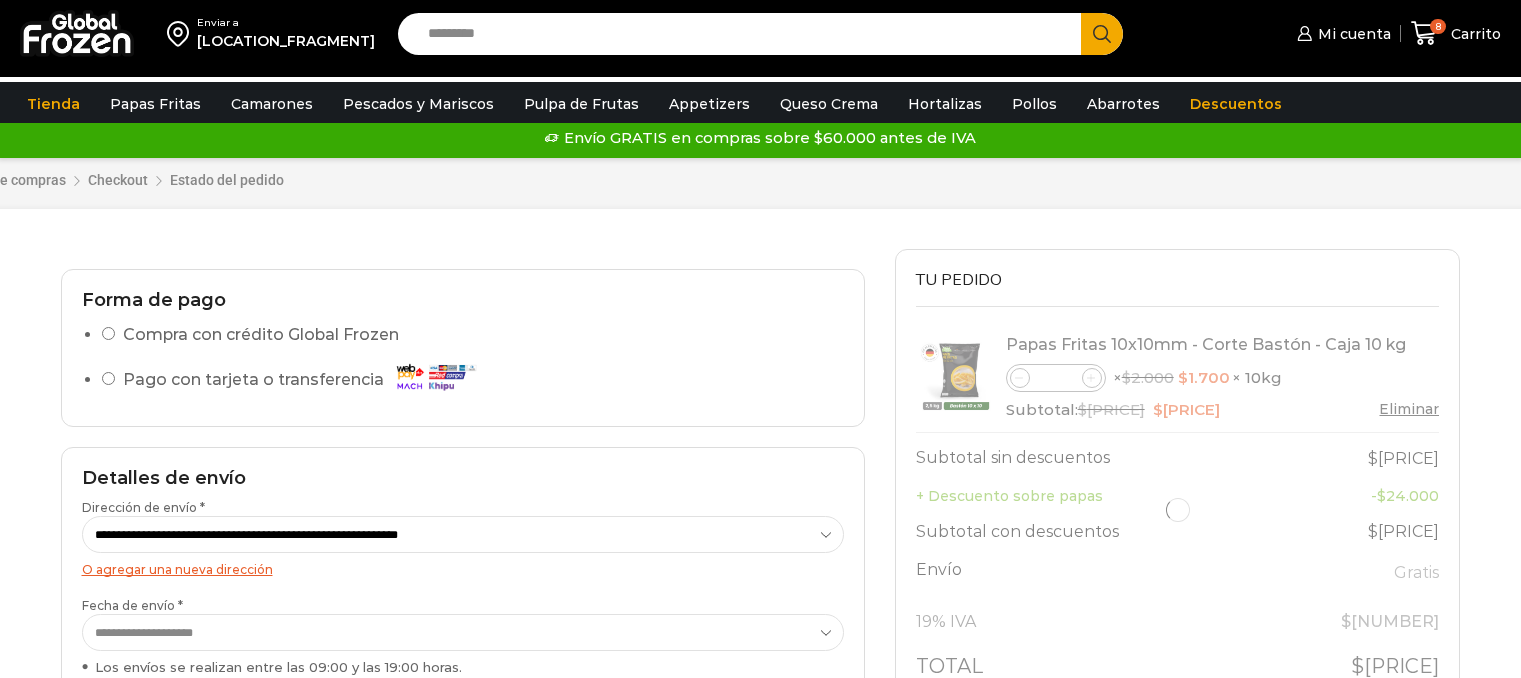 scroll, scrollTop: 0, scrollLeft: 0, axis: both 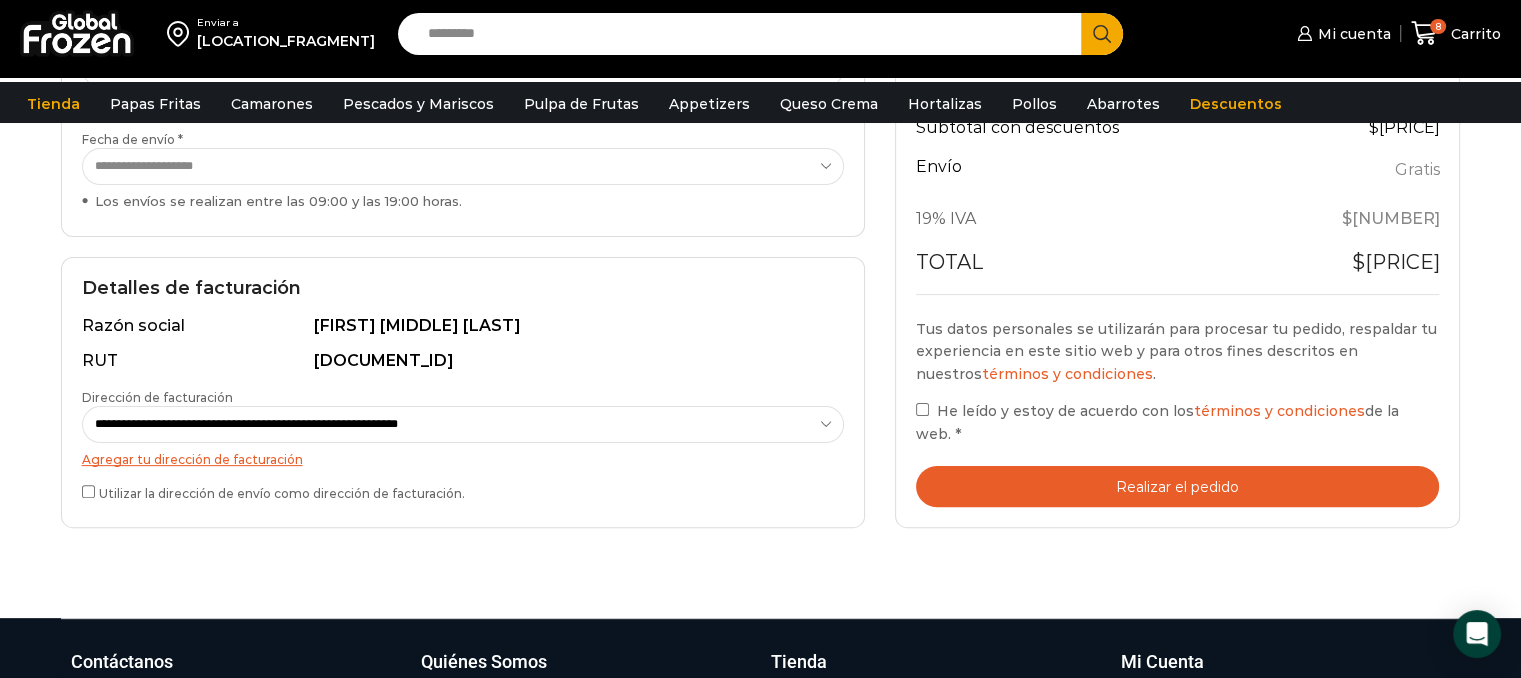 drag, startPoint x: 1534, startPoint y: 256, endPoint x: 1535, endPoint y: 460, distance: 204.00246 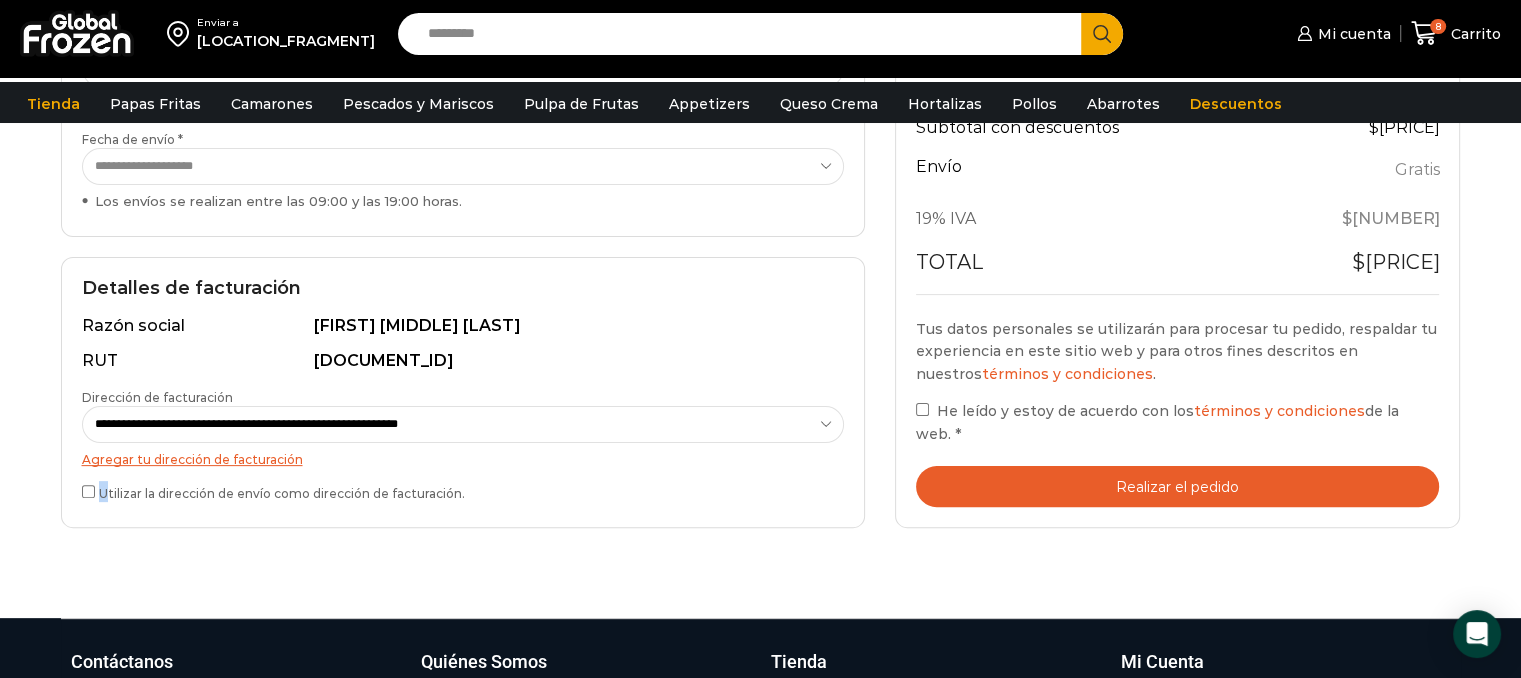 click on "Utilizar la dirección de envío como dirección de facturación." at bounding box center (463, 491) 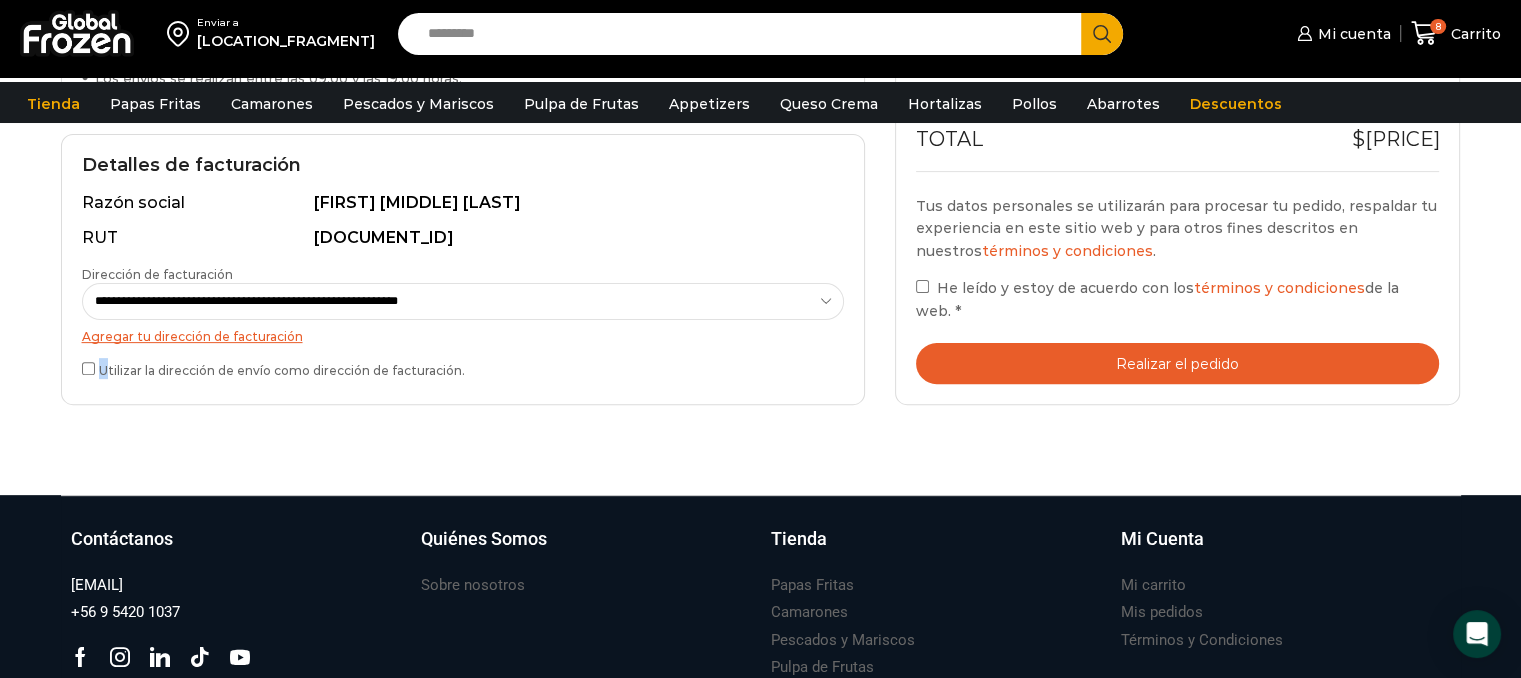 scroll, scrollTop: 584, scrollLeft: 0, axis: vertical 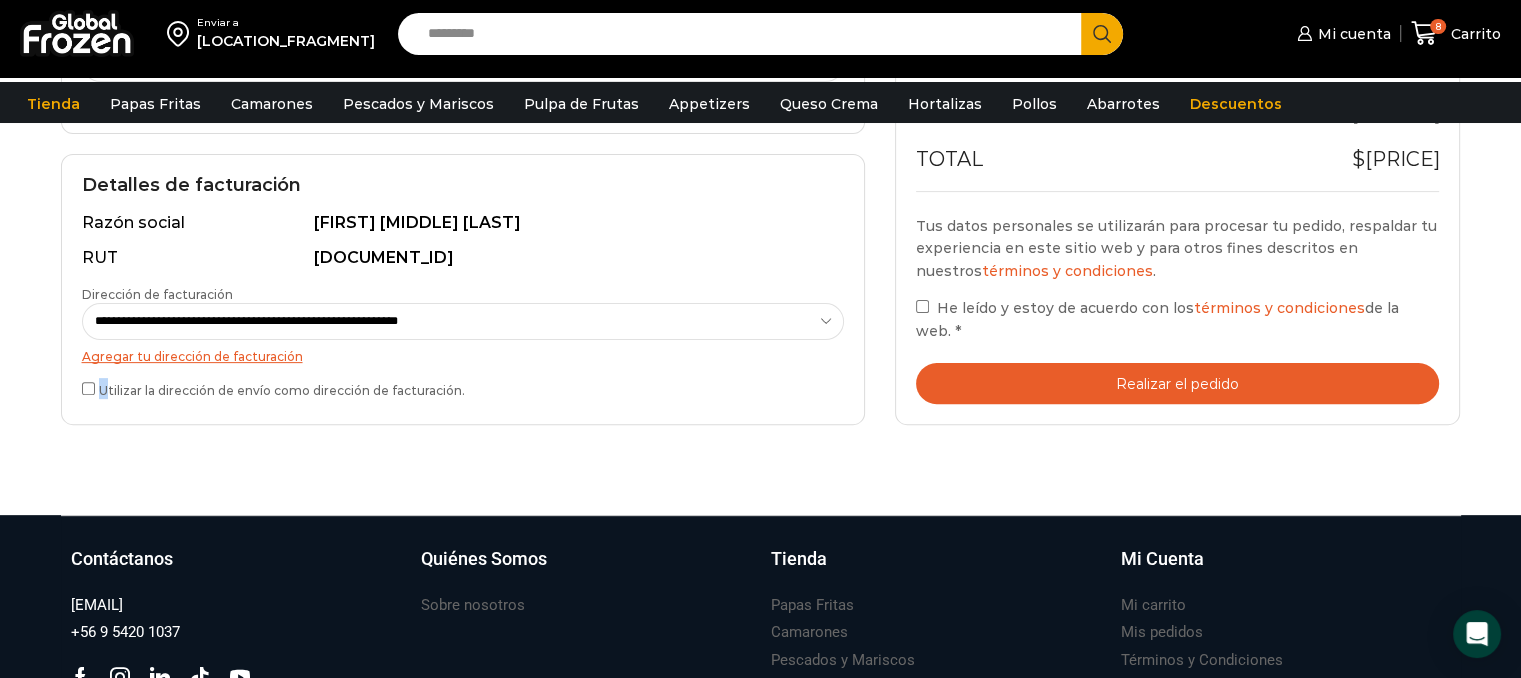 click on "Realizar el pedido" at bounding box center [1178, 383] 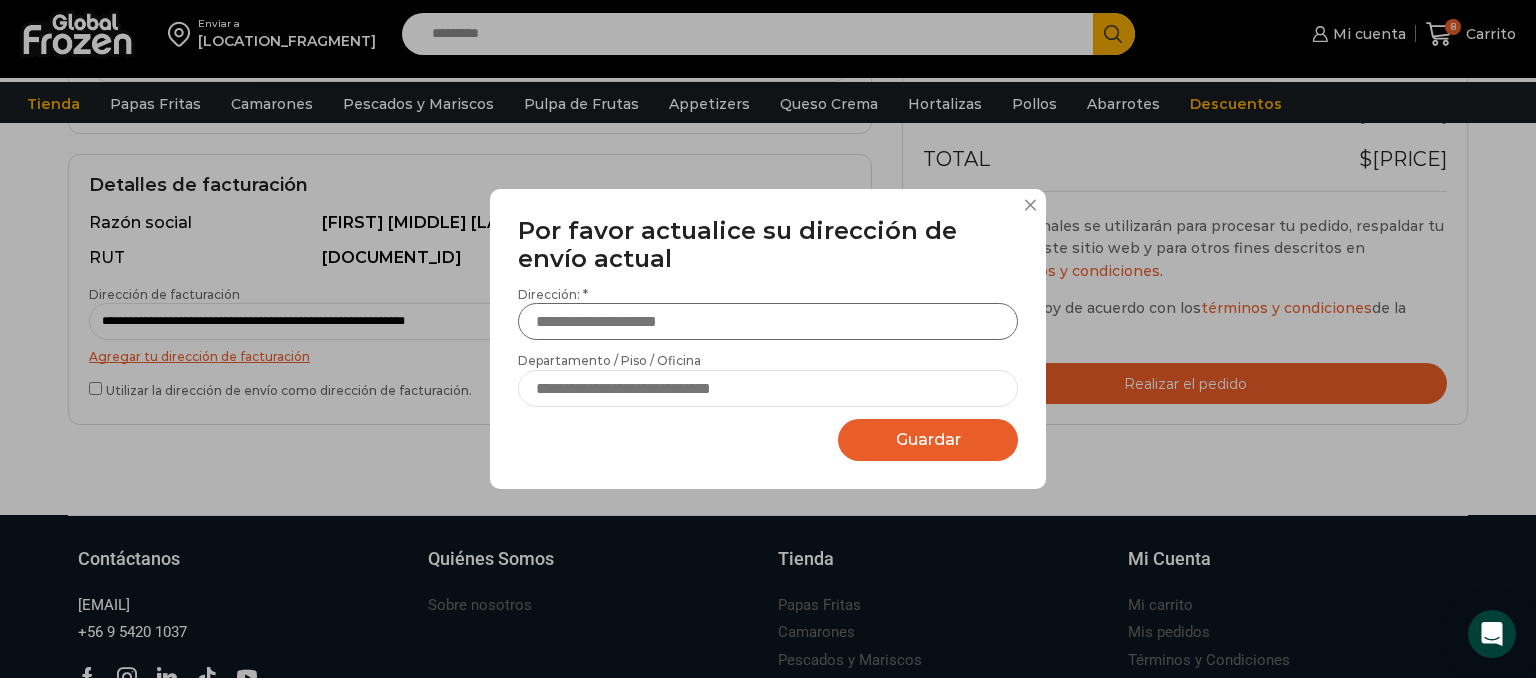 click on "Dirección: *" at bounding box center (768, 321) 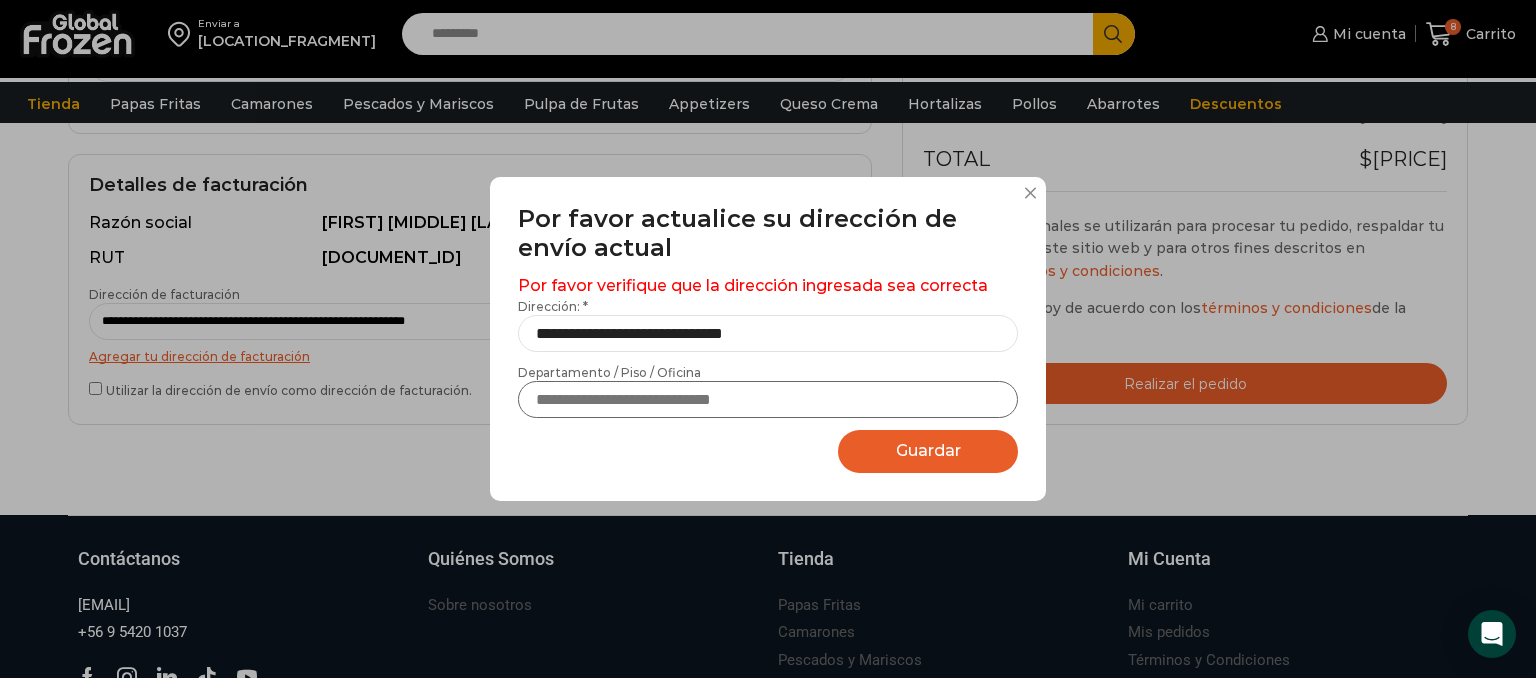 click on "Departamento / Piso / Oficina" at bounding box center (768, 399) 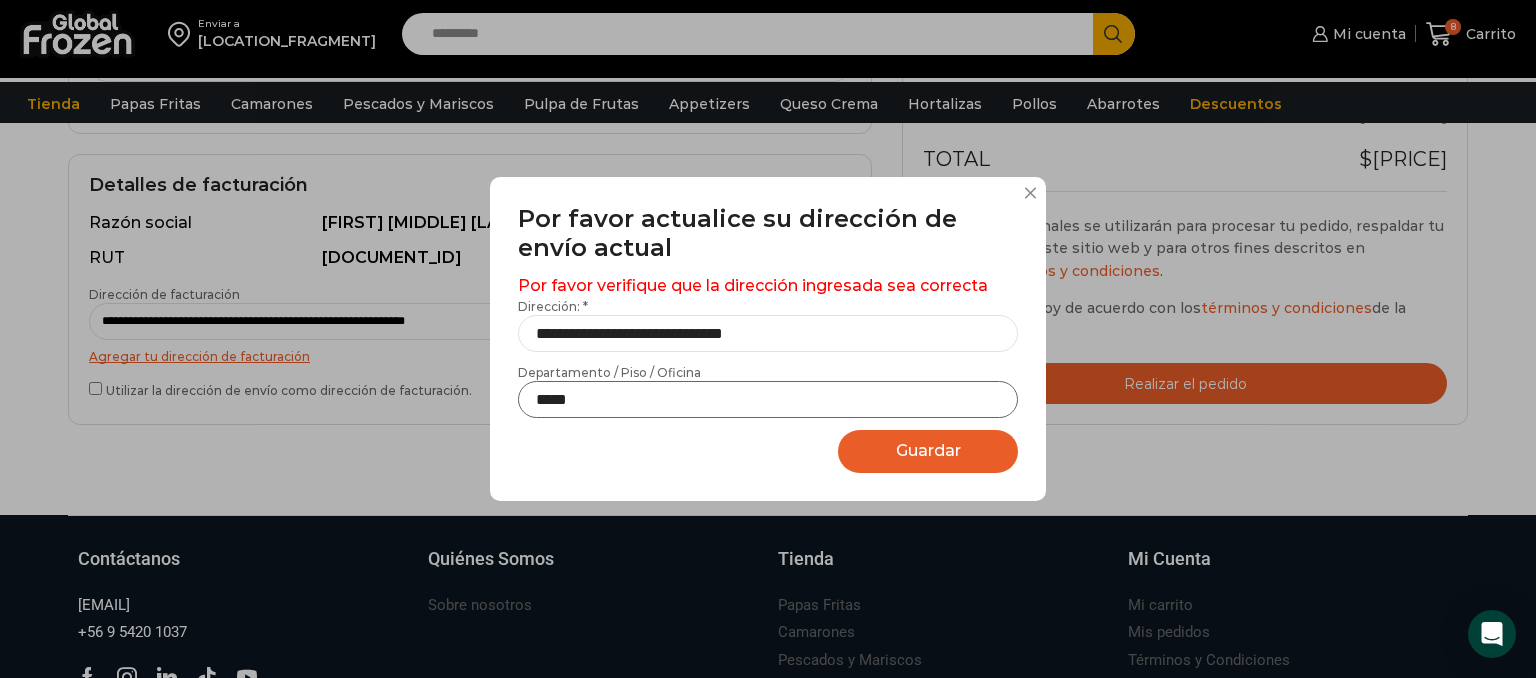 type on "*****" 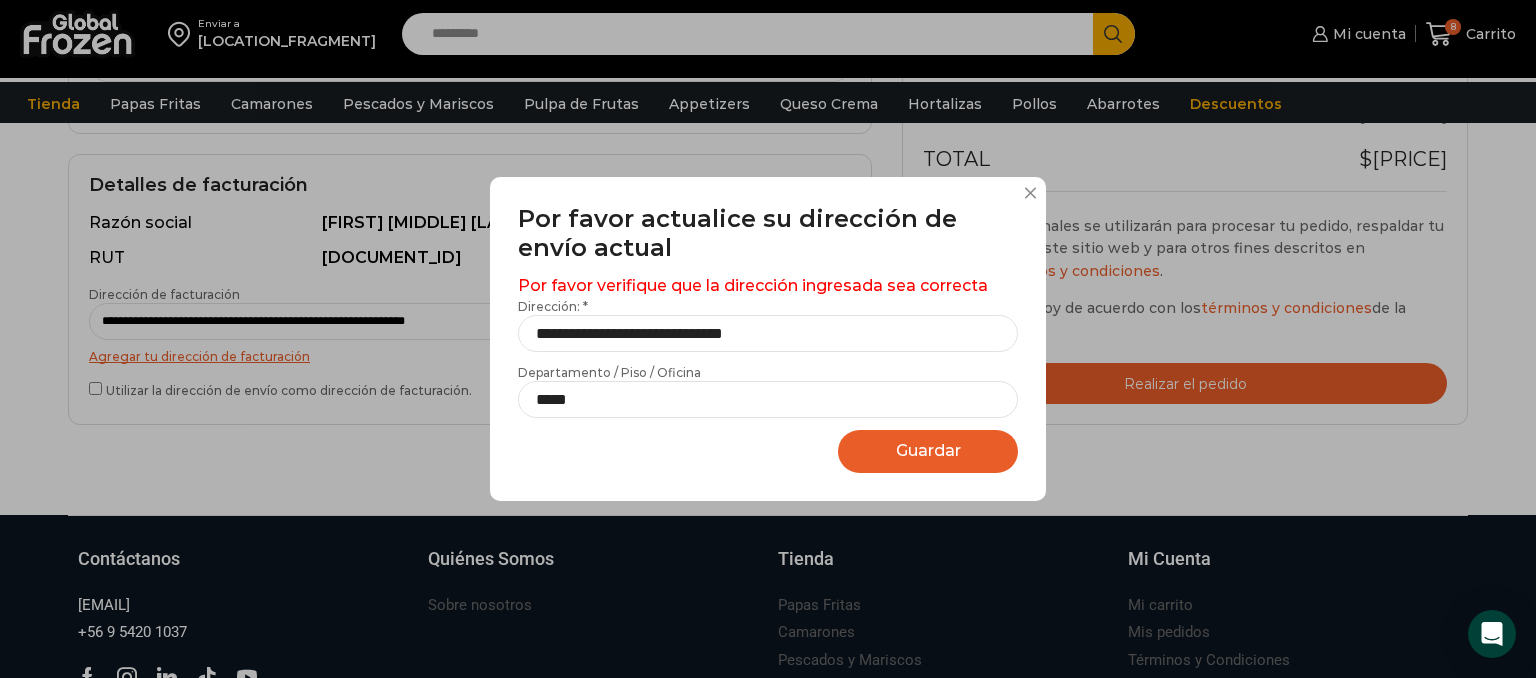 click on "Guardar" at bounding box center [928, 450] 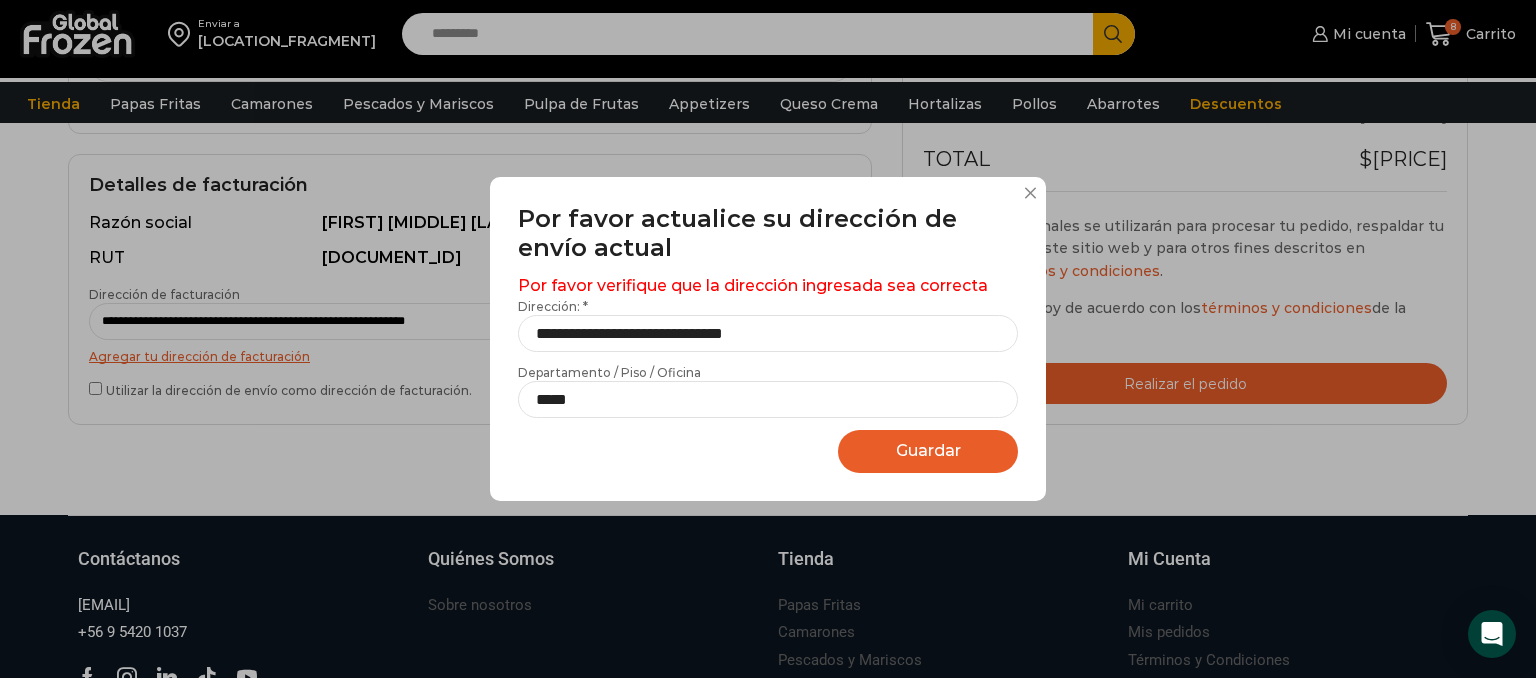 click on "Guardar" at bounding box center (928, 450) 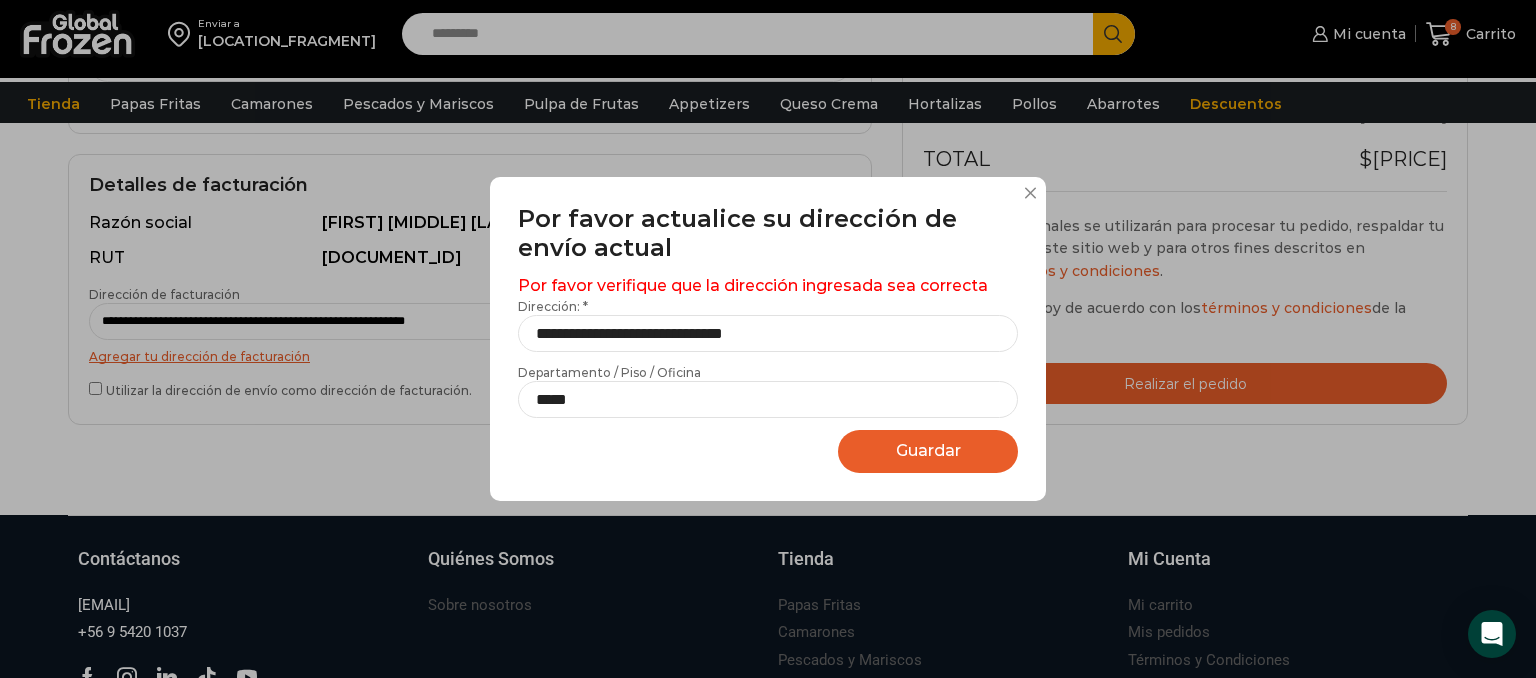 click on "Guardar" at bounding box center [928, 450] 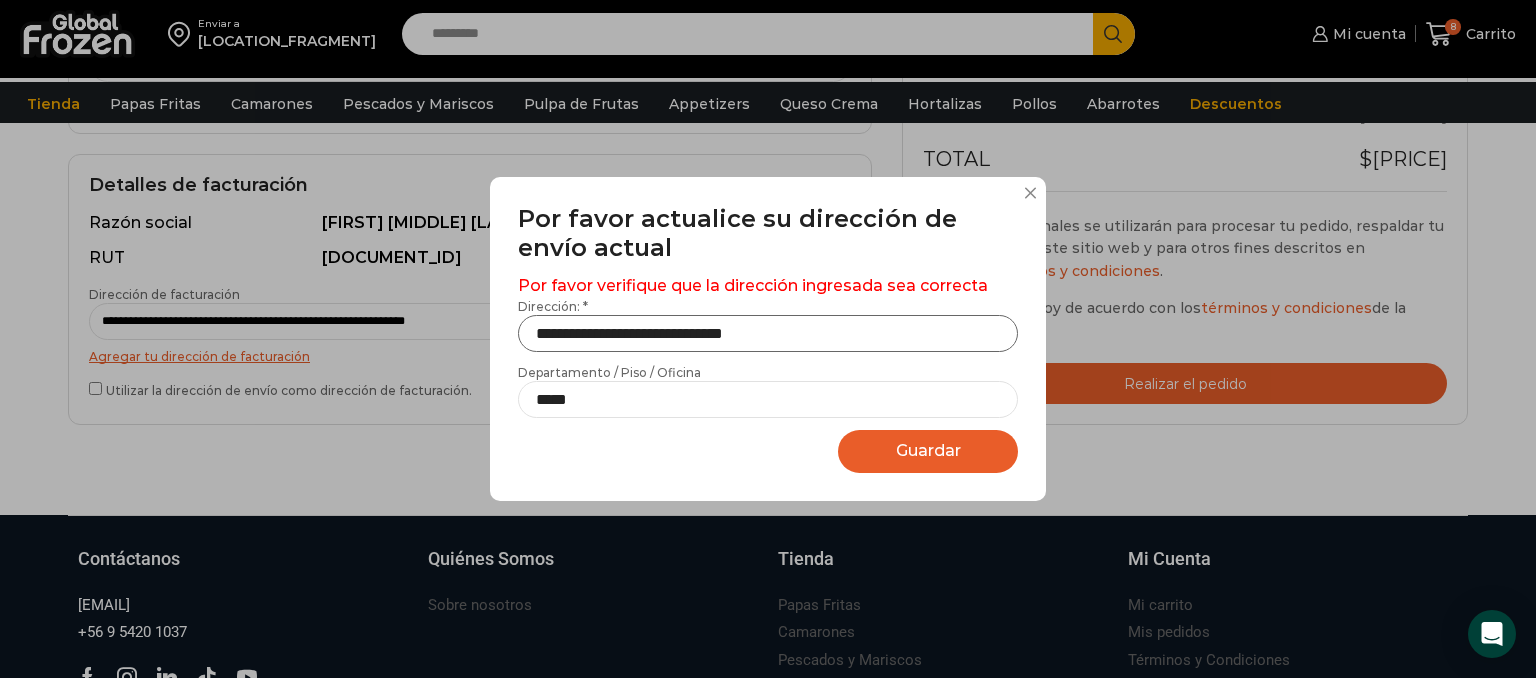 drag, startPoint x: 652, startPoint y: 332, endPoint x: 662, endPoint y: 348, distance: 18.867962 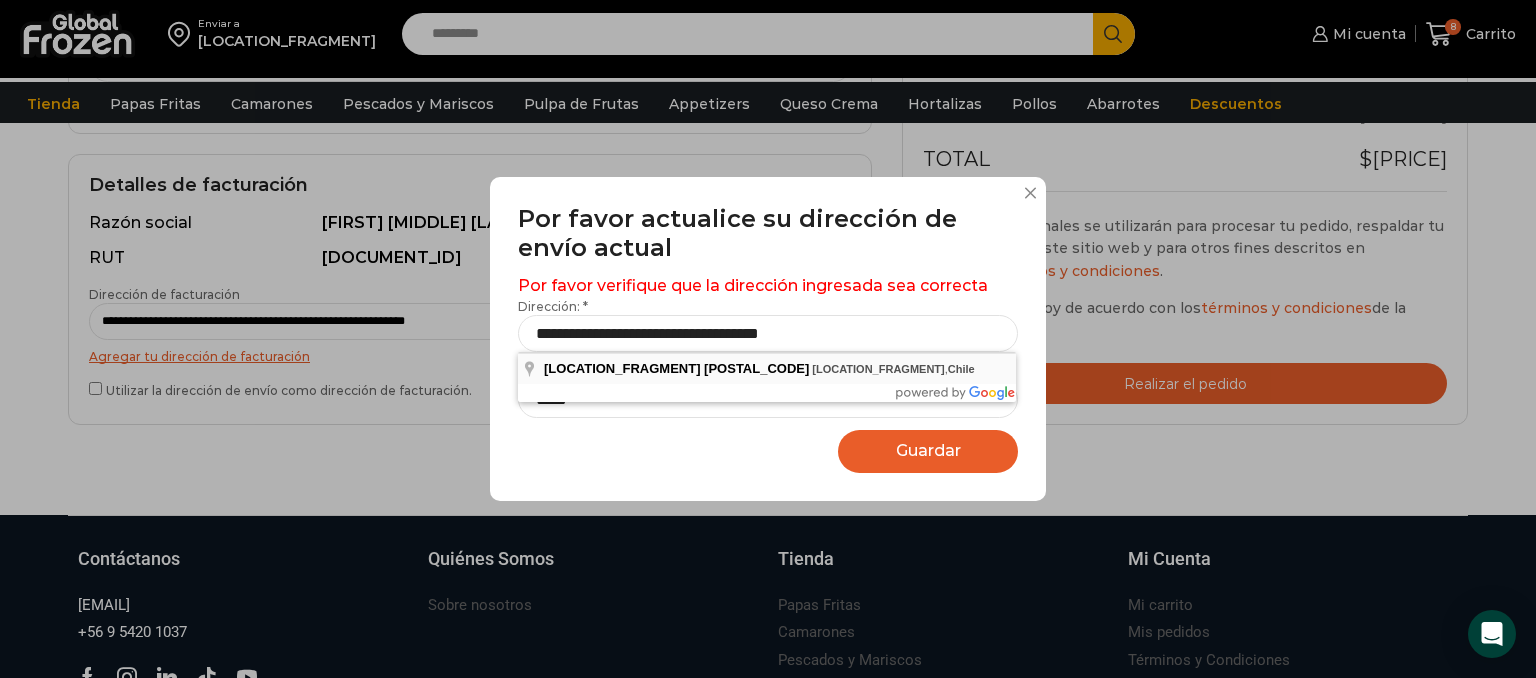 type on "**********" 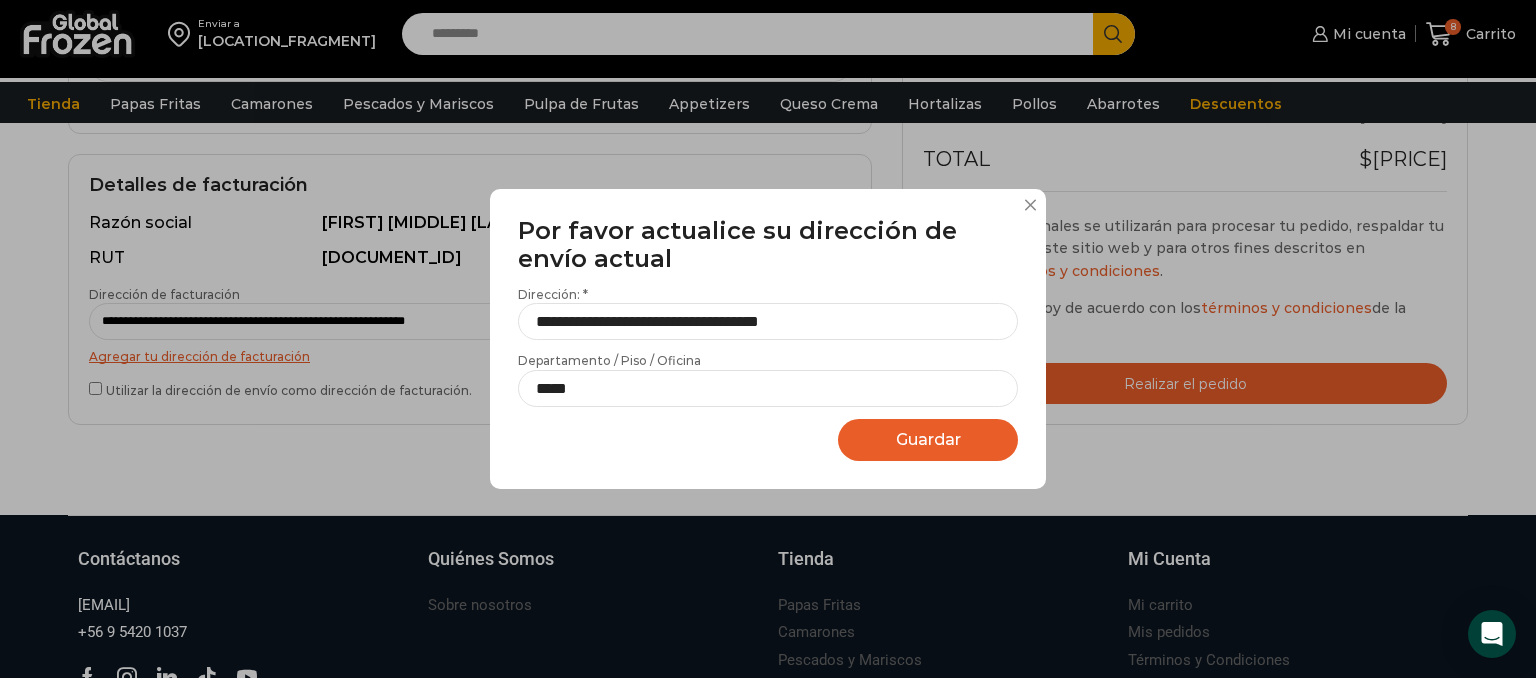 click on "Guardar" at bounding box center (928, 439) 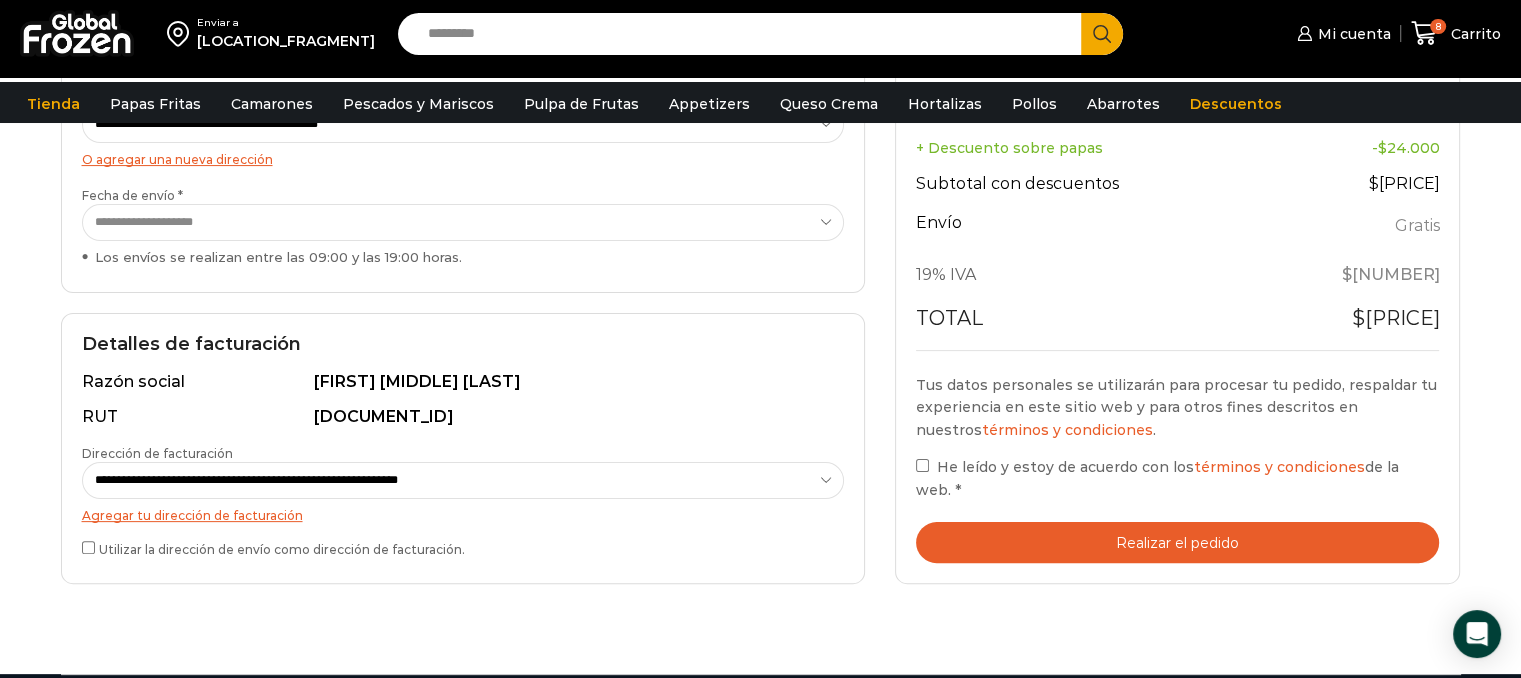 scroll, scrollTop: 431, scrollLeft: 0, axis: vertical 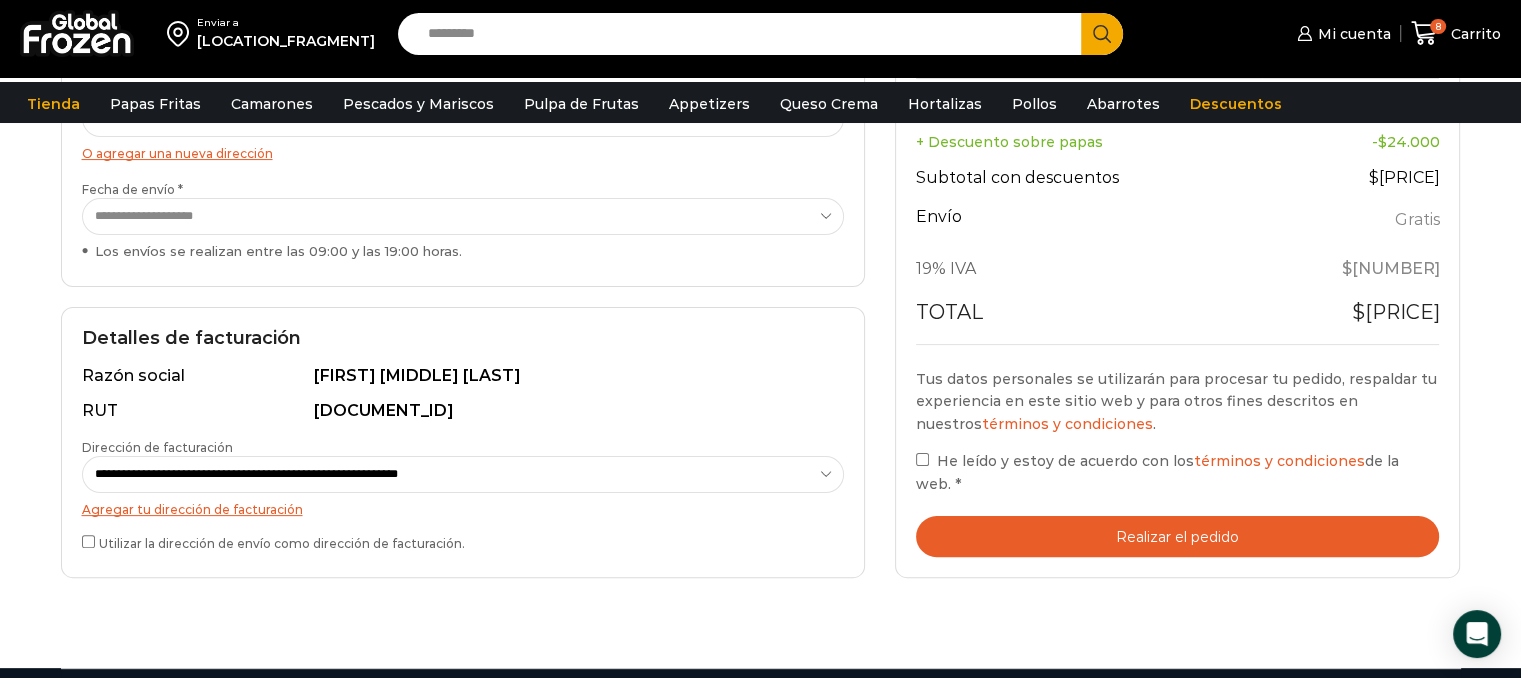 click on "Realizar el pedido" at bounding box center [1178, 536] 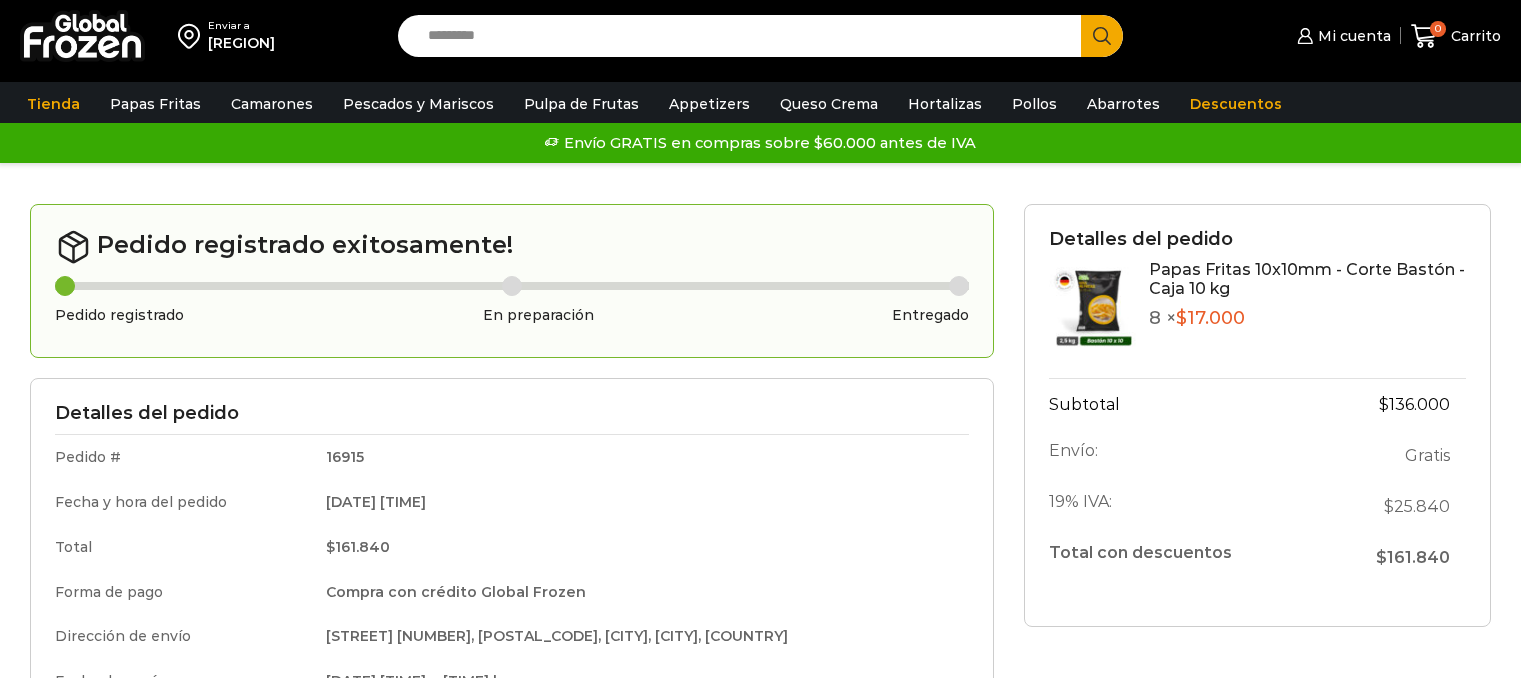 scroll, scrollTop: 0, scrollLeft: 0, axis: both 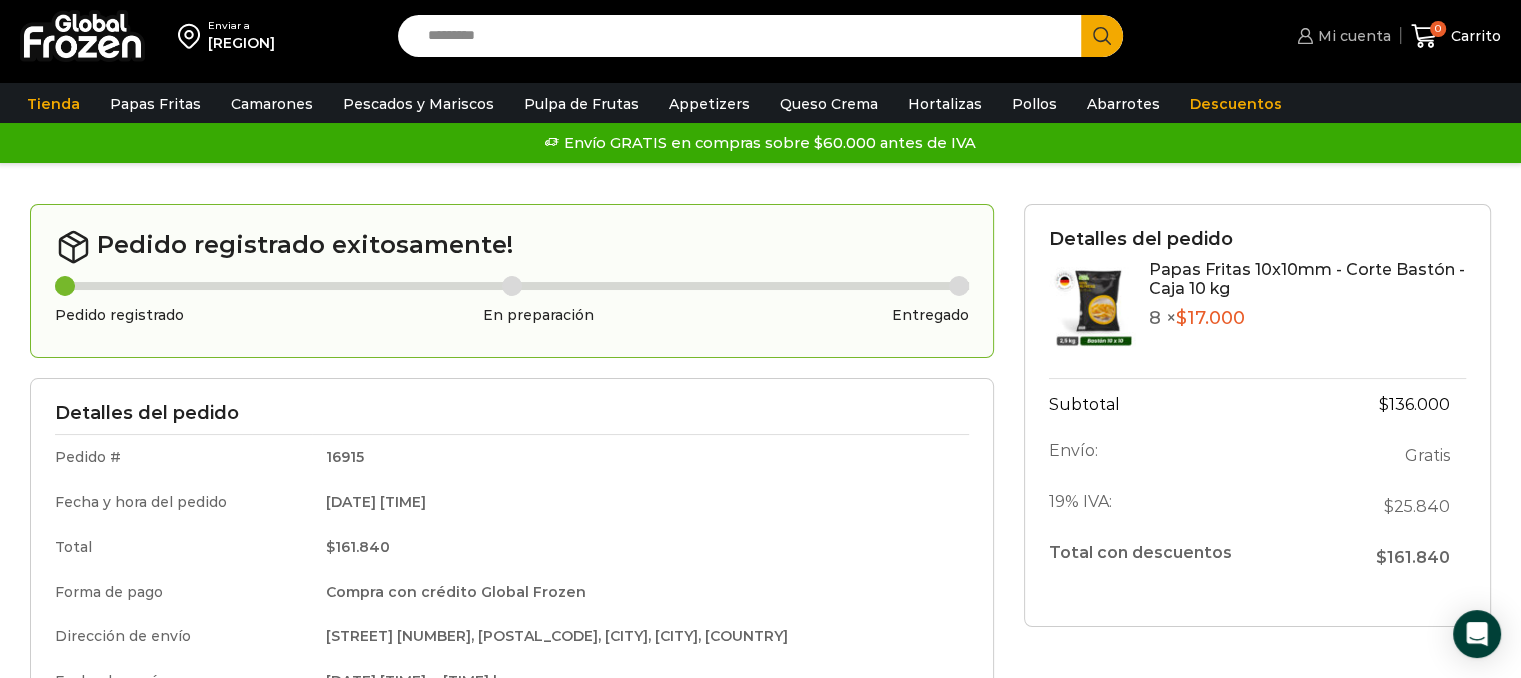 click on "Mi cuenta" at bounding box center [1352, 36] 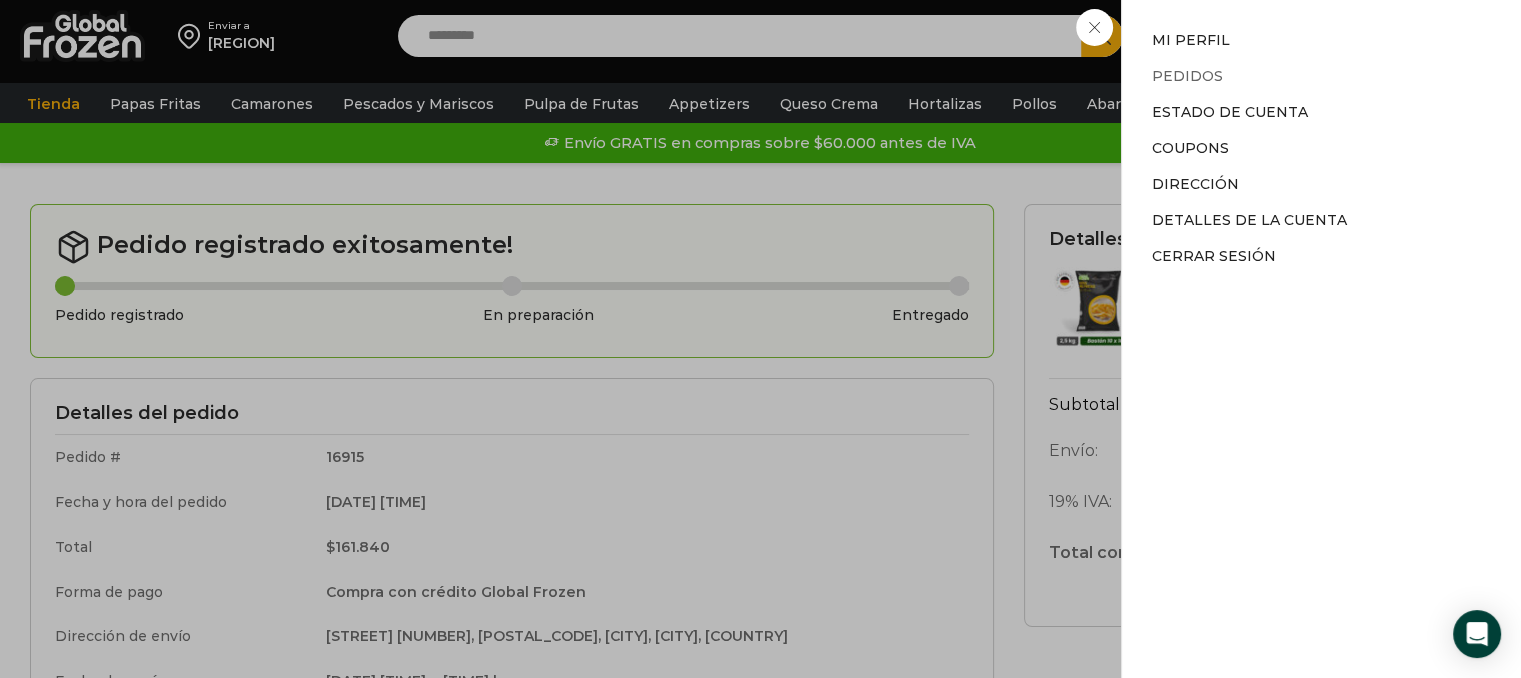 click on "Pedidos" at bounding box center [1187, 76] 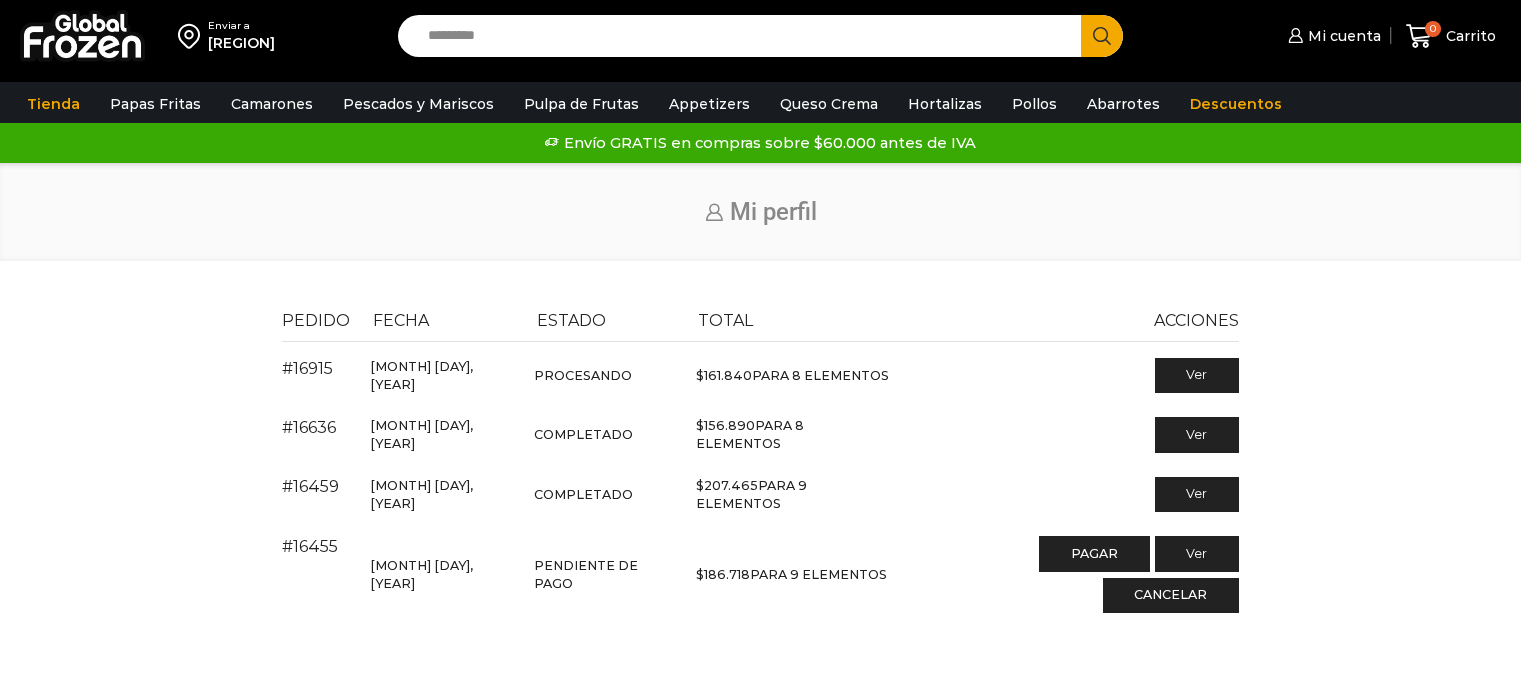 scroll, scrollTop: 0, scrollLeft: 0, axis: both 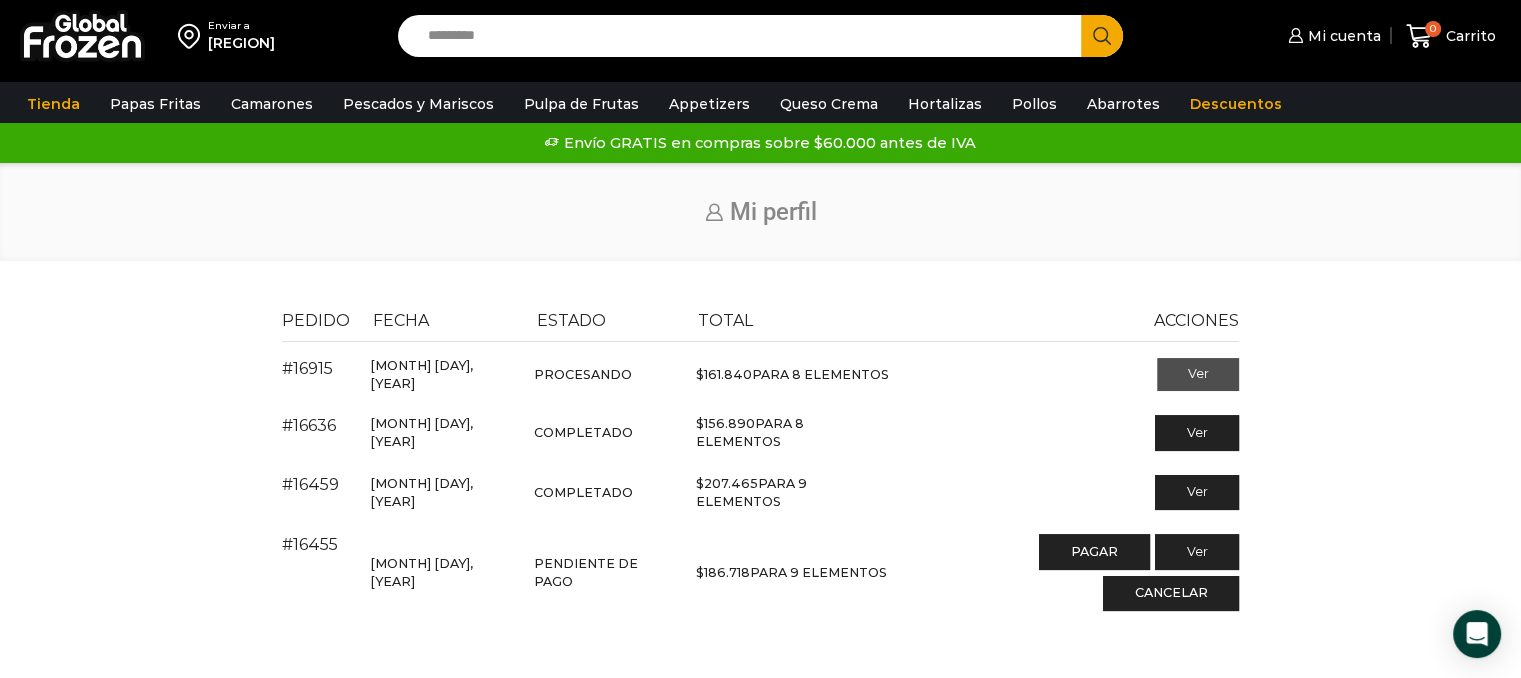 click on "Ver" at bounding box center [1198, 375] 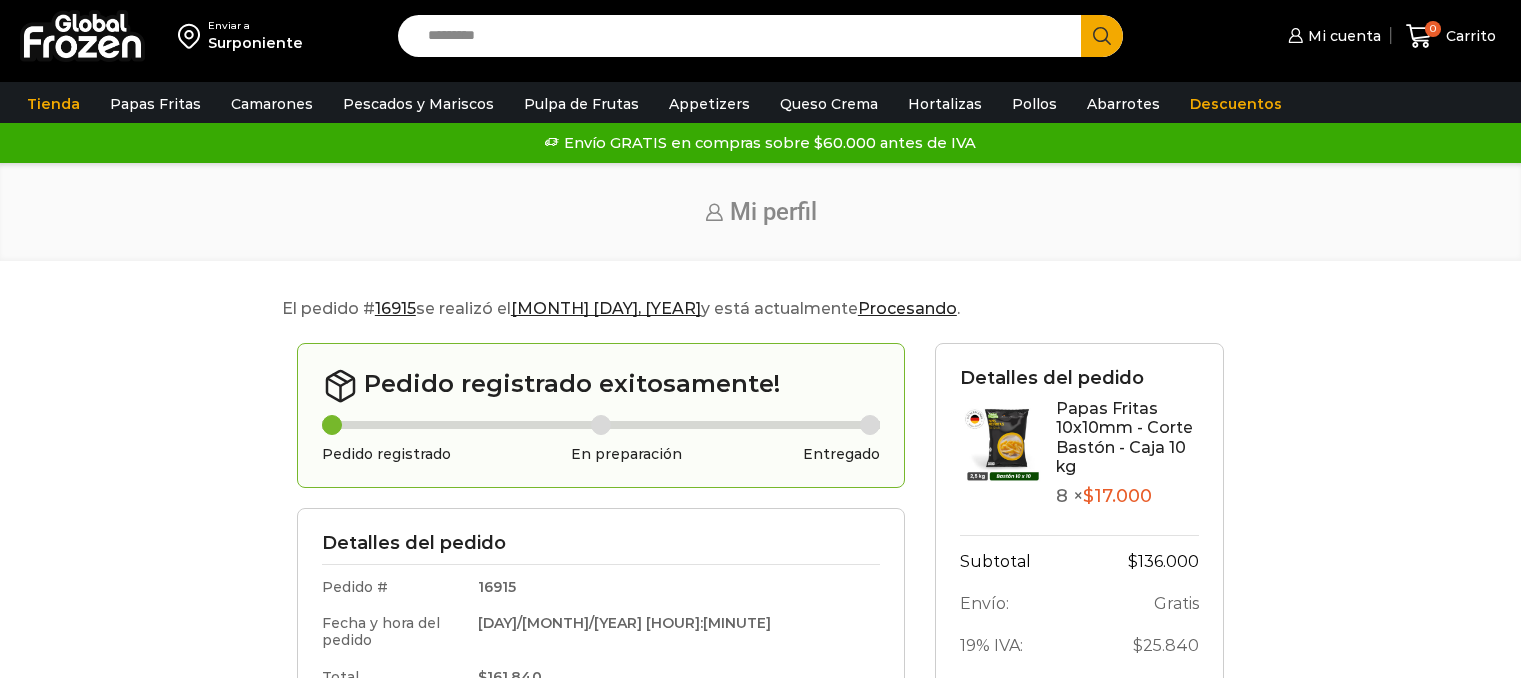 scroll, scrollTop: 0, scrollLeft: 0, axis: both 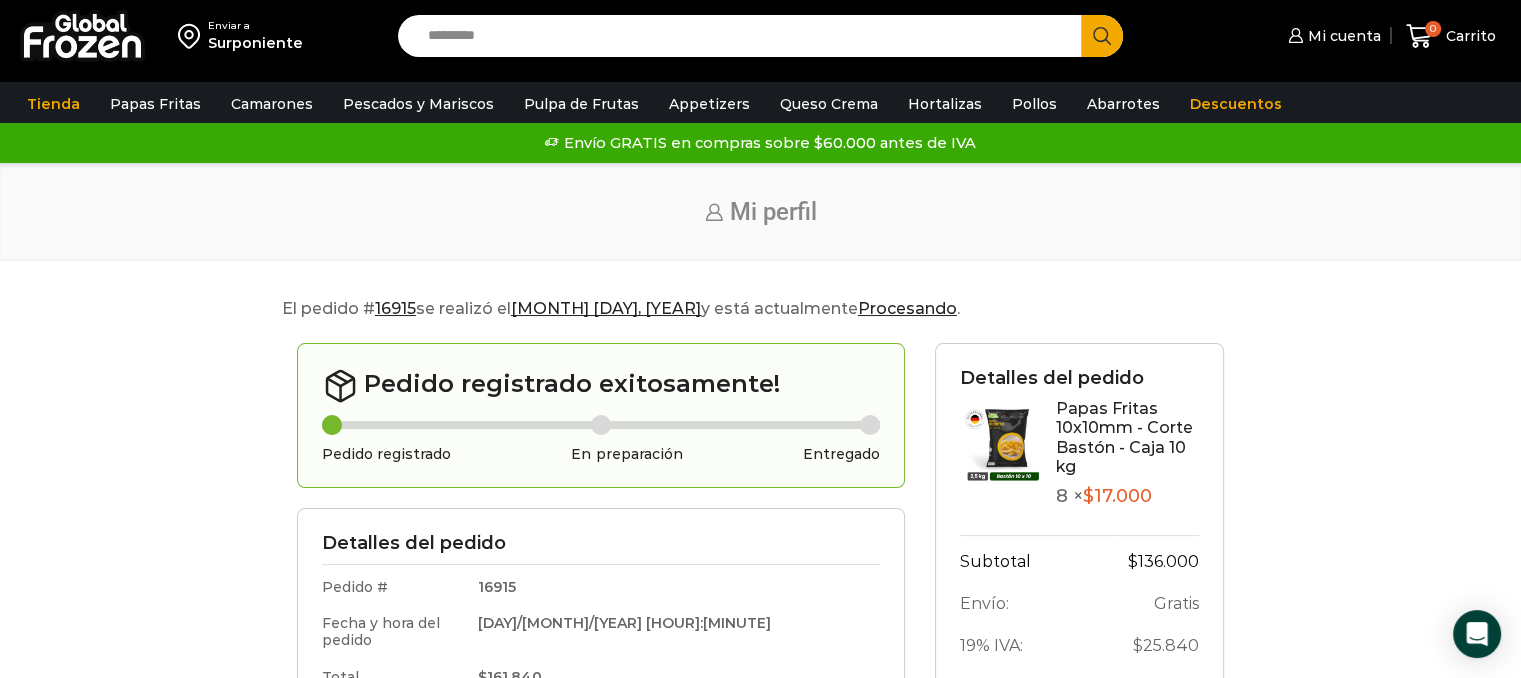 click on "El pedido # 16915  se realizó el  Julio 21, 2025  y está actualmente  Procesando .
Pedido registrado exitosamente!
Pedido registrado
En preparación
Entregado
Detalles del pedido
Pedido #
16915
Fecha y hora del pedido
21/07/2025 12:30
Total
$ 161.840
Forma de pago
Compra con crédito Global Frozen
Dirección de envío
Los Avellanos 10550, 10550, El Bosque, El Bosque, Chile
Fecha de envío
23/07/2025 09:00 a 18:00 horas
Vencimiento factura
30/07/2025
Detalles de facturación" at bounding box center (760, 740) 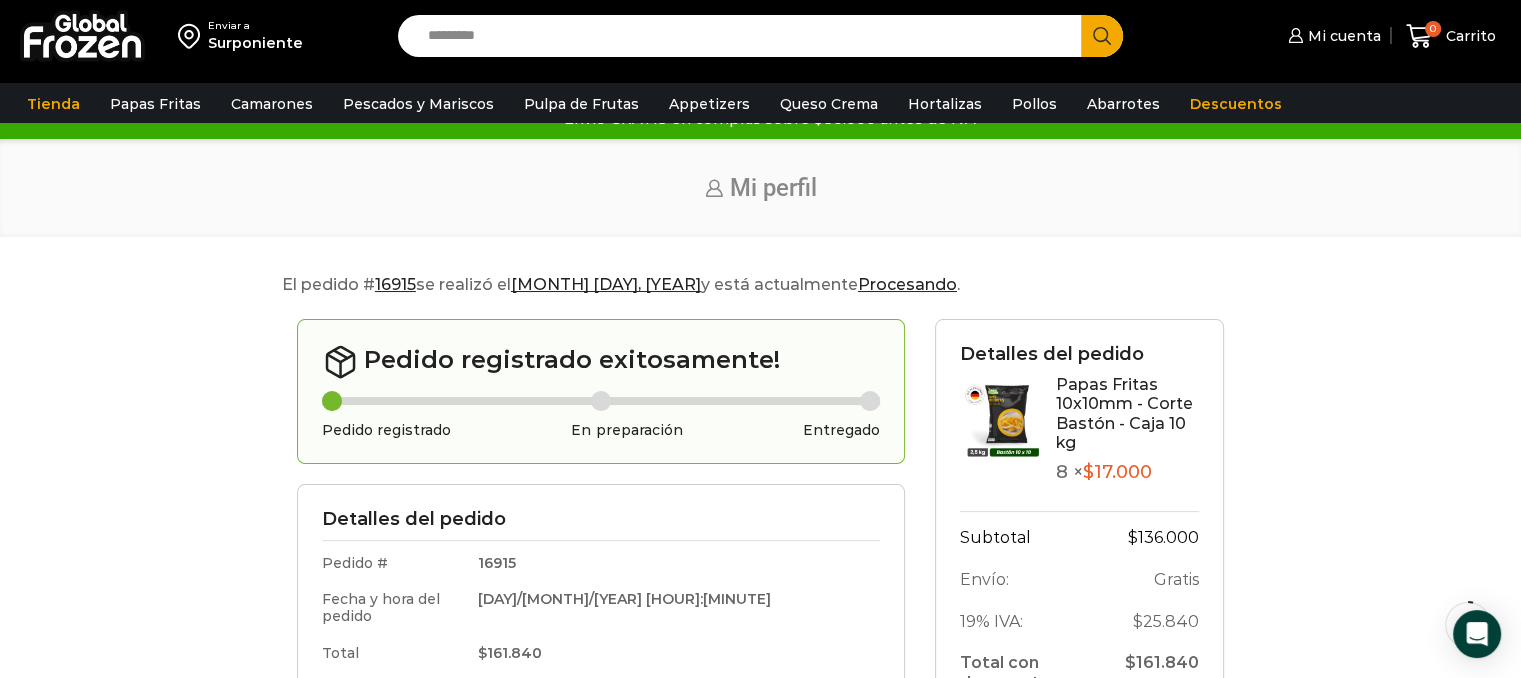 scroll, scrollTop: 0, scrollLeft: 0, axis: both 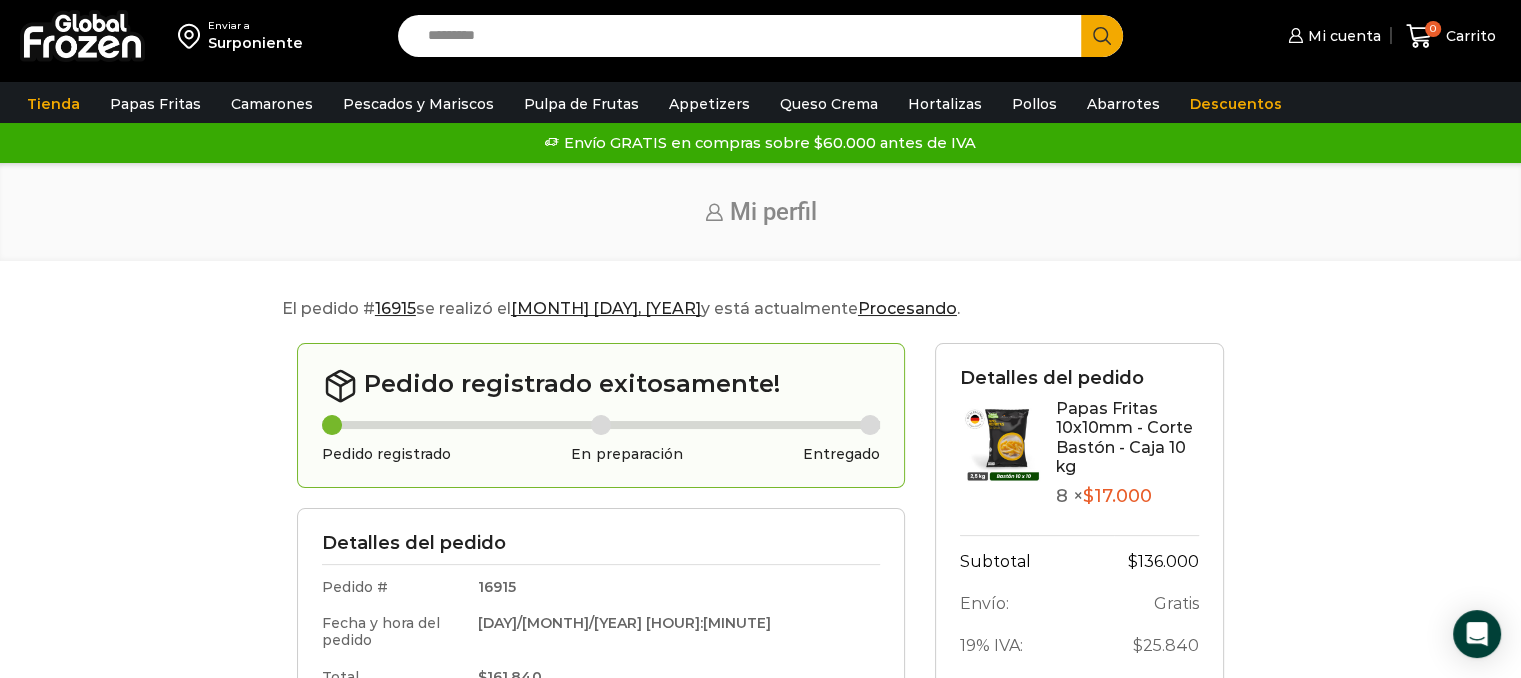 click on "16915" at bounding box center (395, 308) 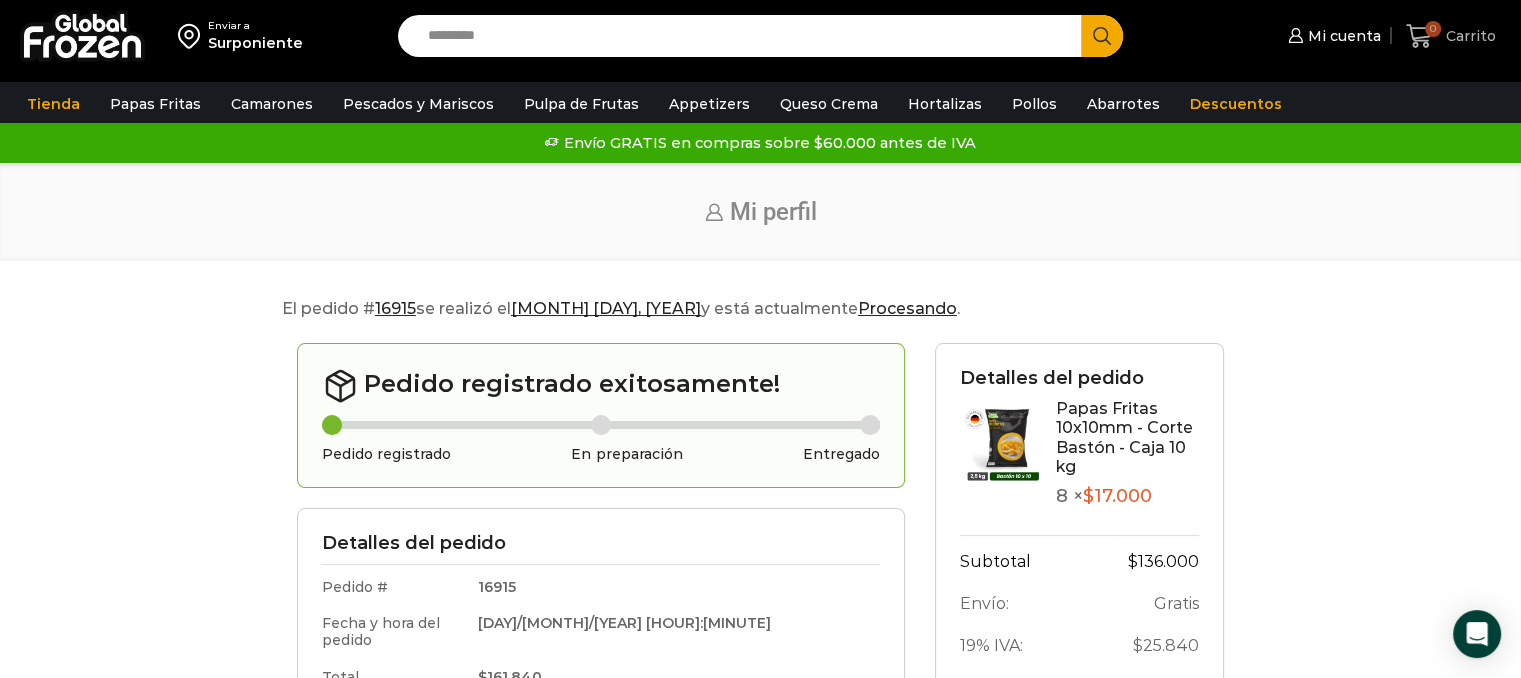 click on "Carrito" at bounding box center (1468, 36) 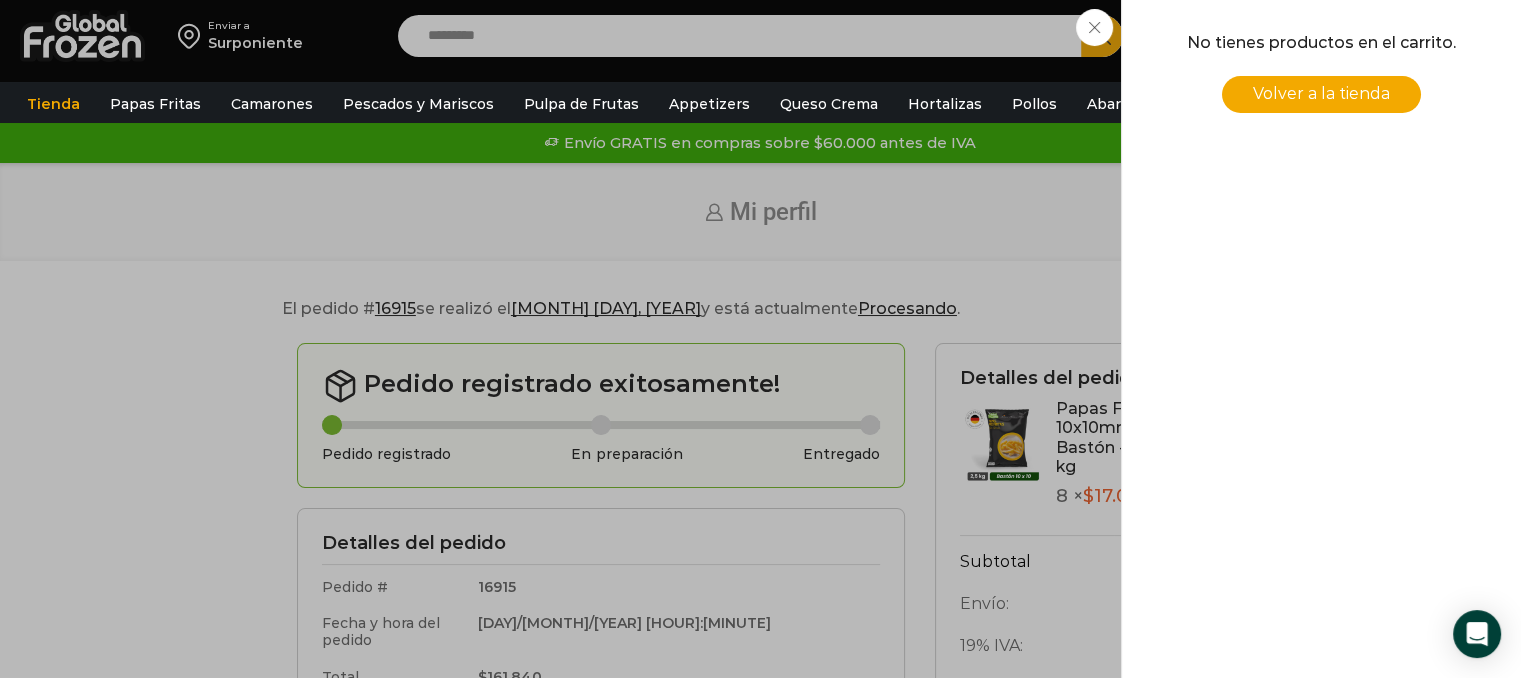 click on "Volver a la tienda" at bounding box center [1321, 93] 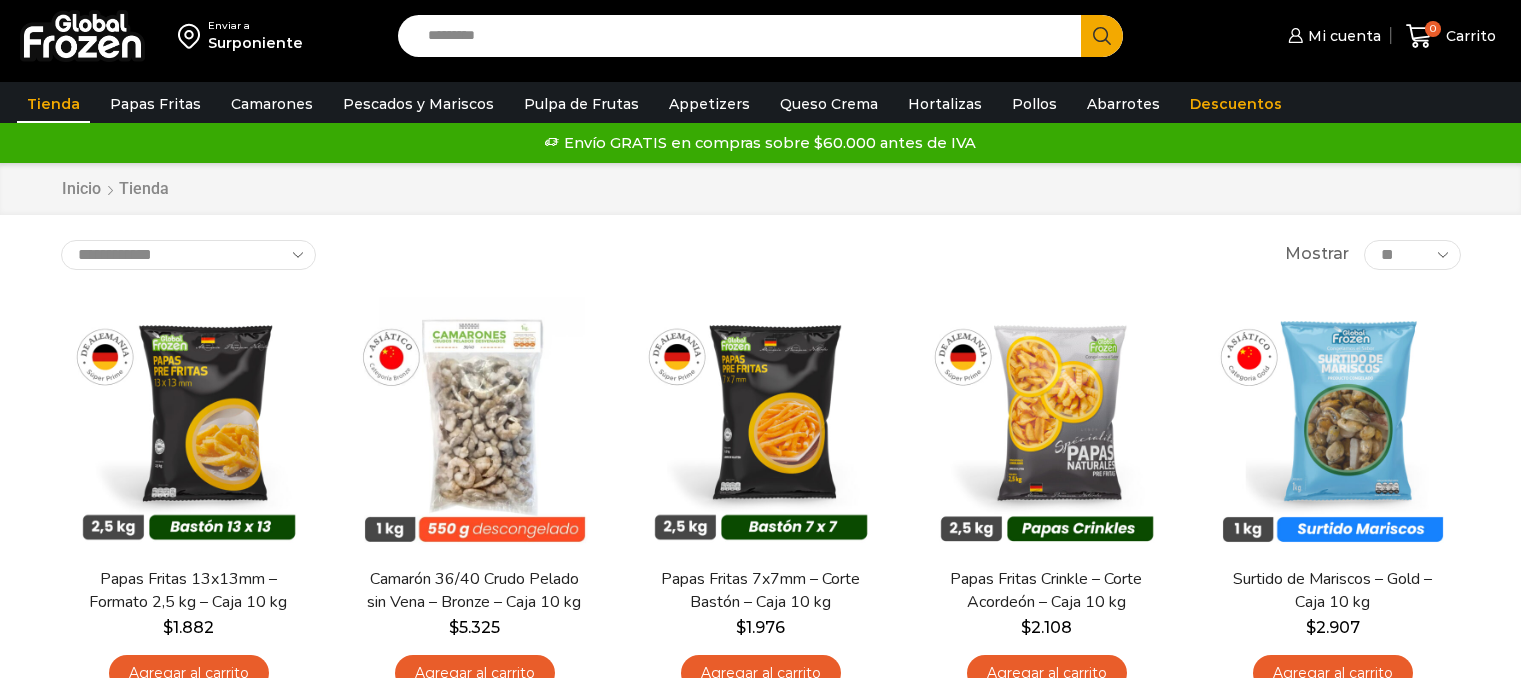 scroll, scrollTop: 0, scrollLeft: 0, axis: both 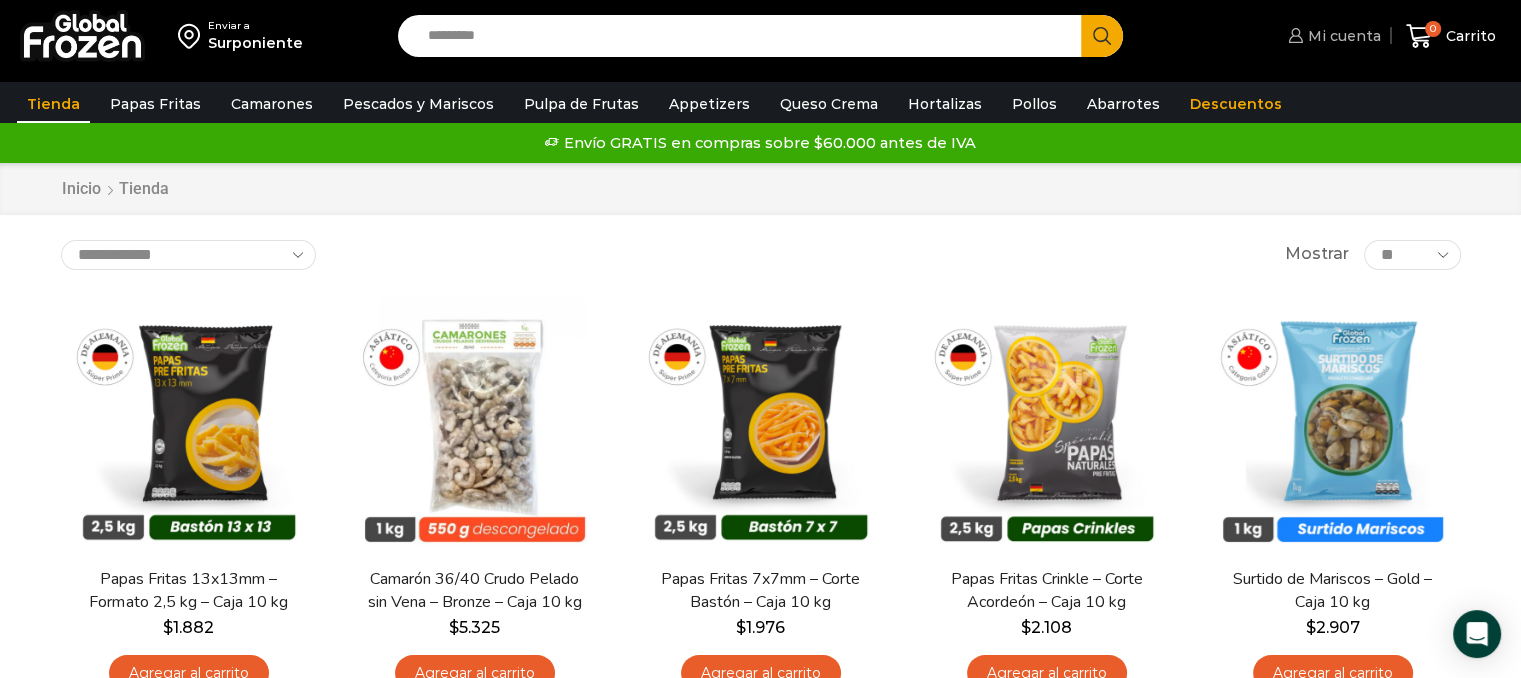 click on "Mi cuenta" at bounding box center [1342, 36] 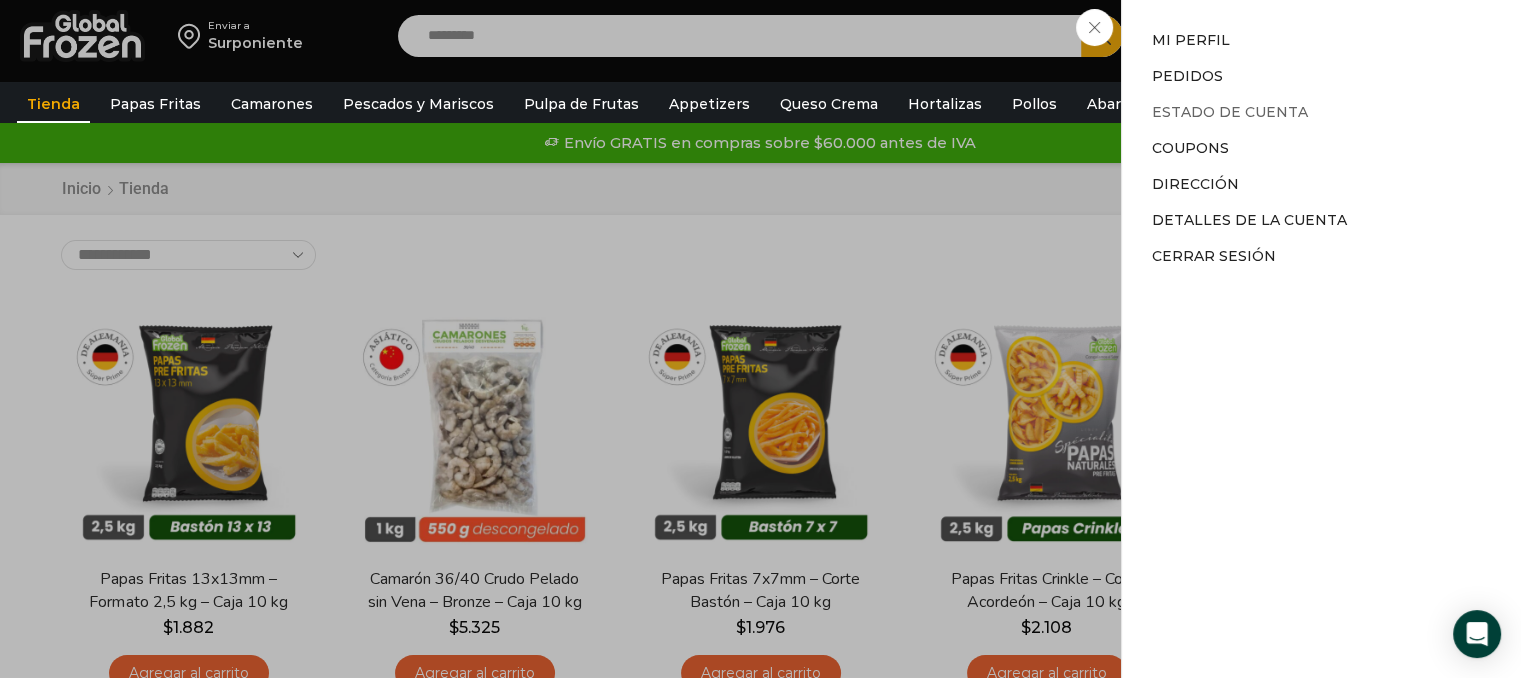 click on "Estado de Cuenta" at bounding box center (1230, 112) 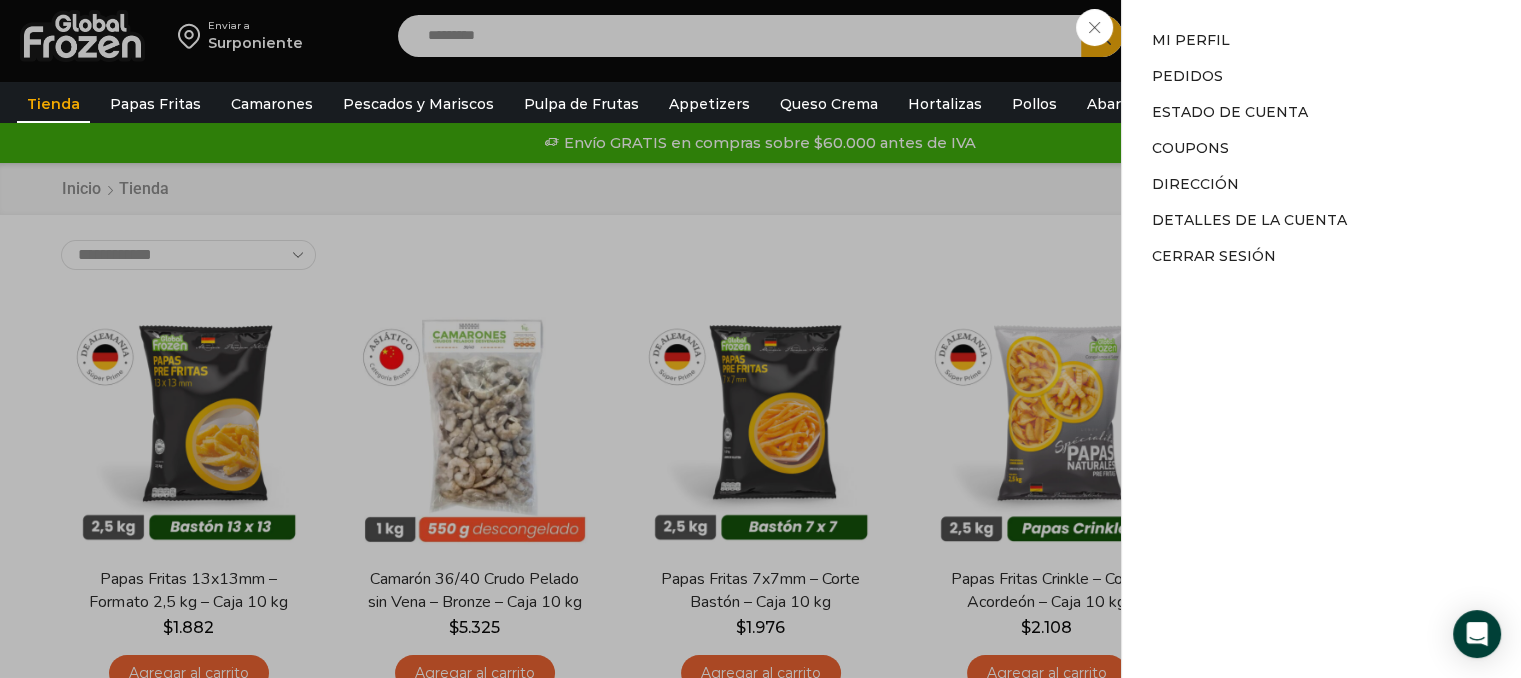 drag, startPoint x: 1395, startPoint y: 113, endPoint x: 1425, endPoint y: 108, distance: 30.413813 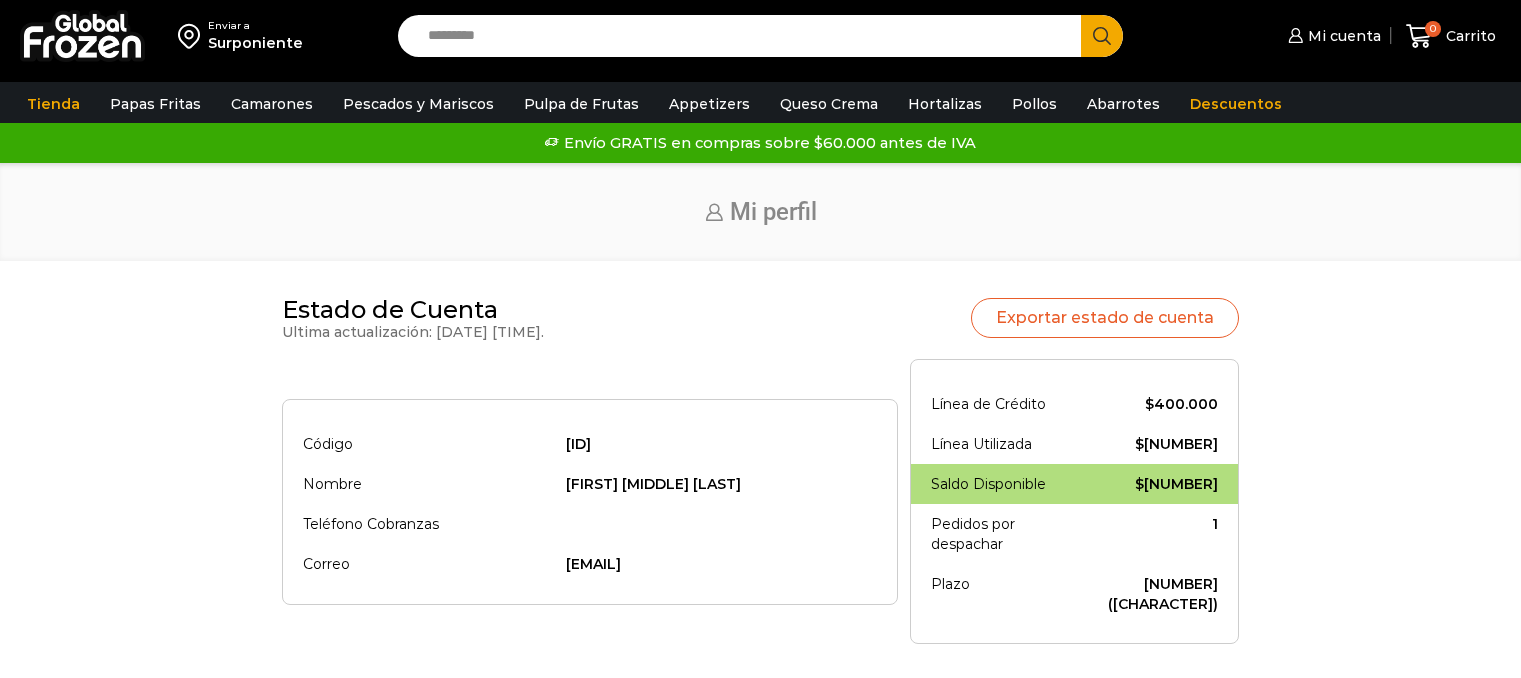 scroll, scrollTop: 0, scrollLeft: 0, axis: both 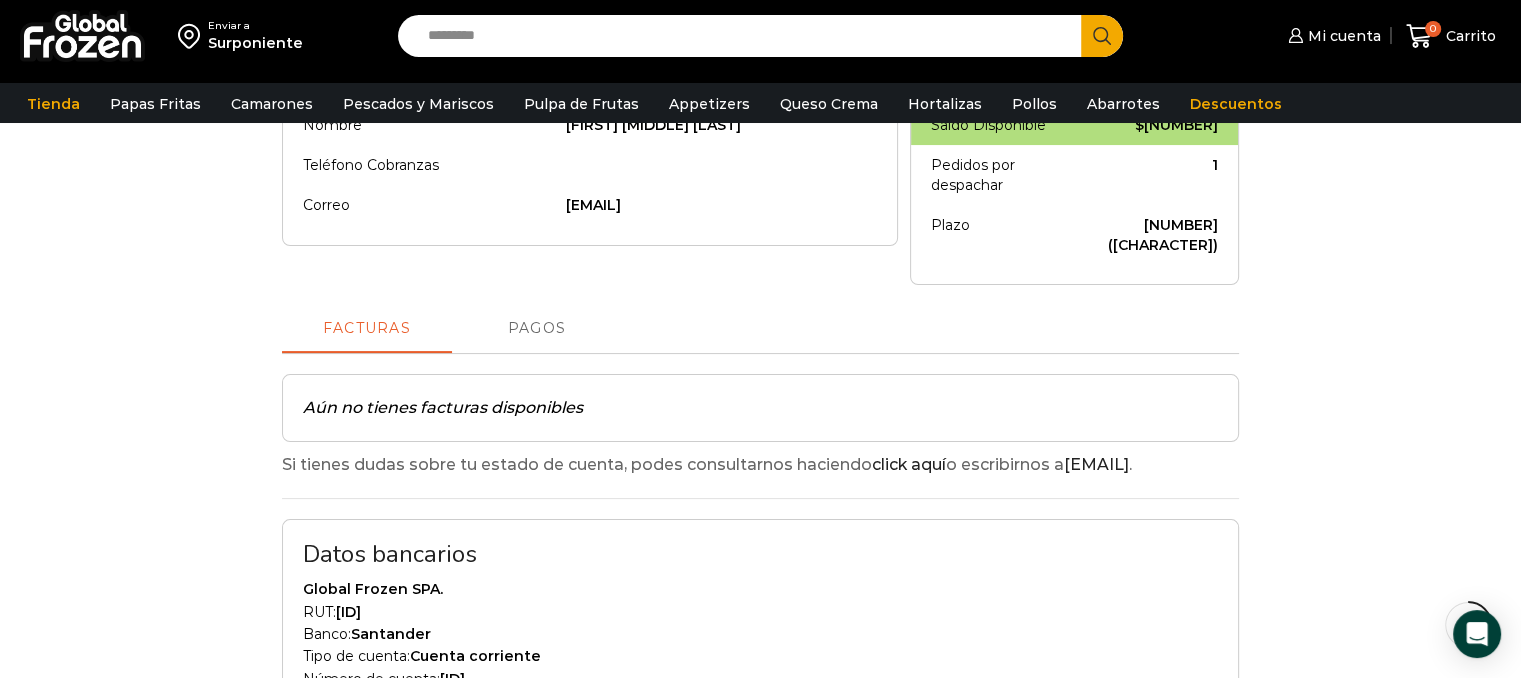 click on "Pagos" at bounding box center (537, 329) 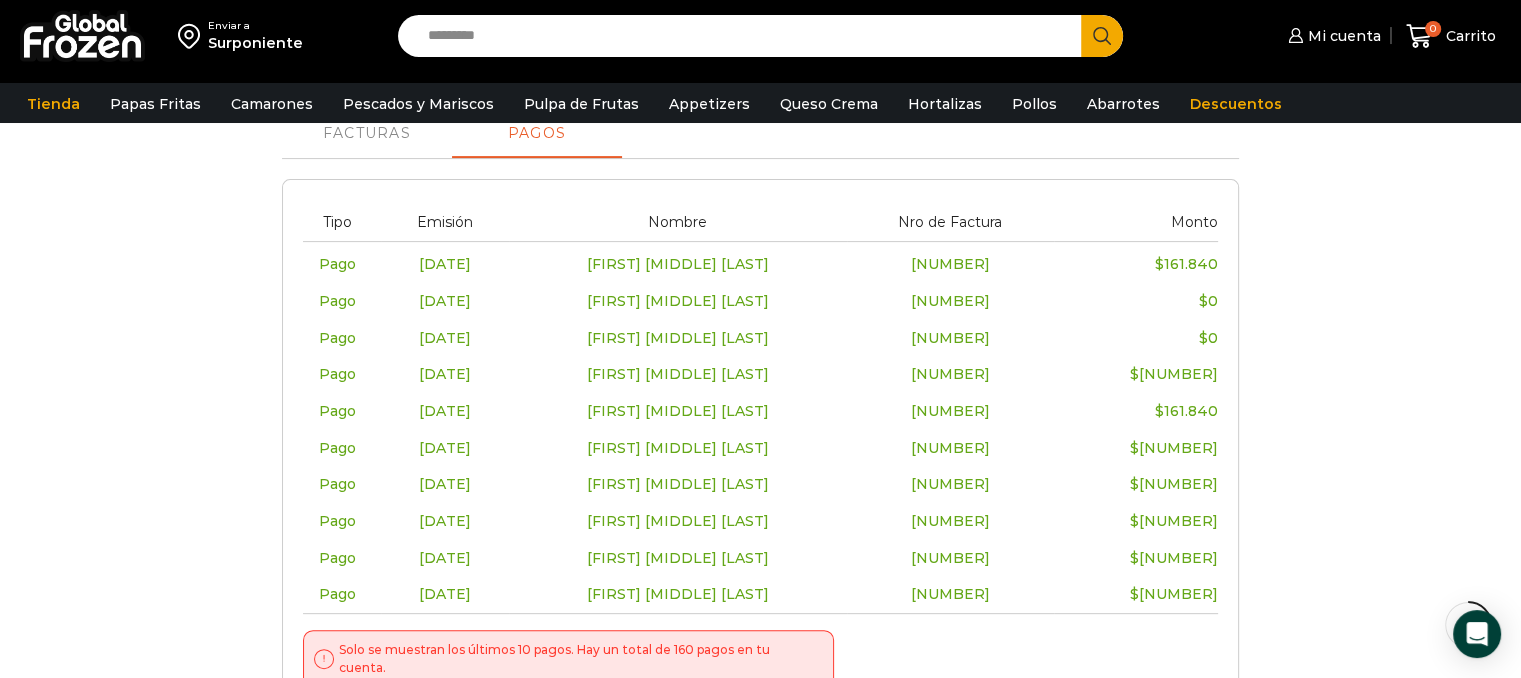 scroll, scrollTop: 582, scrollLeft: 0, axis: vertical 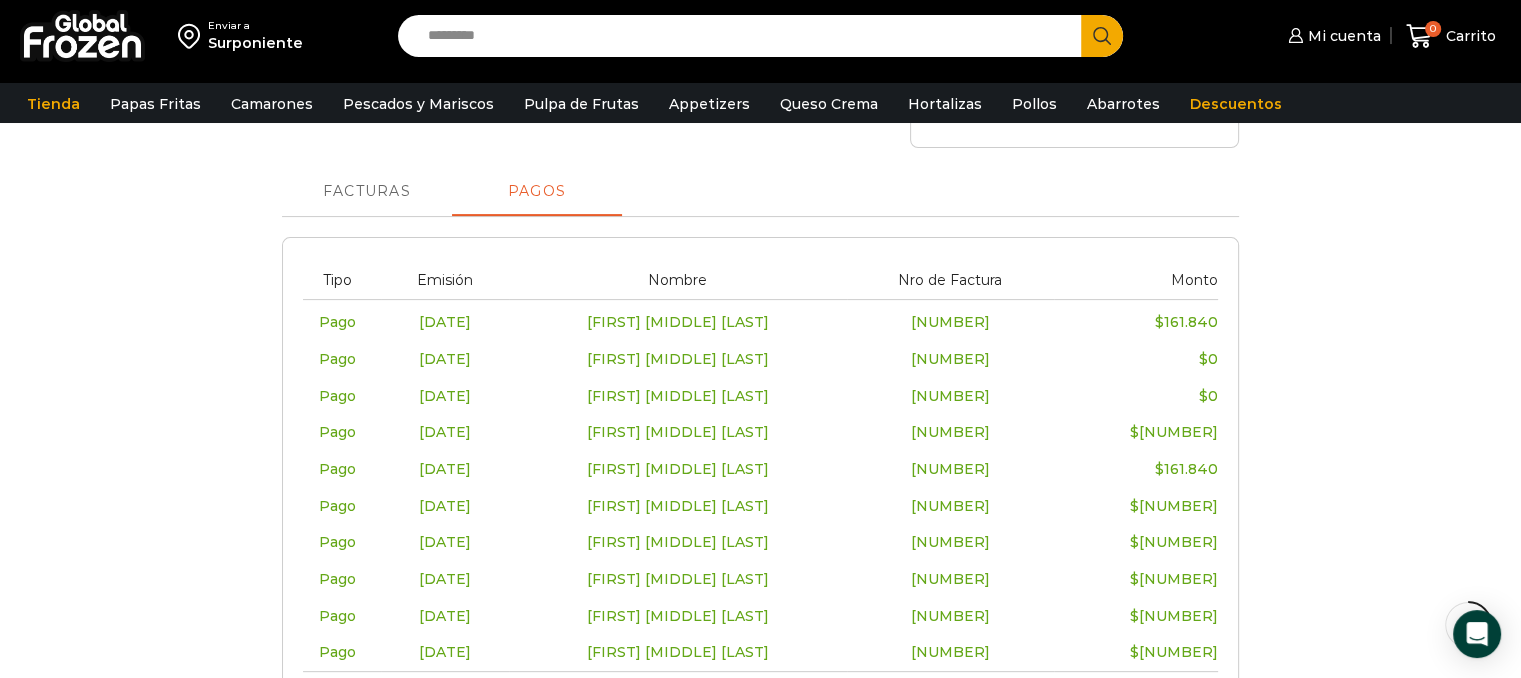 click on "Facturas" at bounding box center [367, 192] 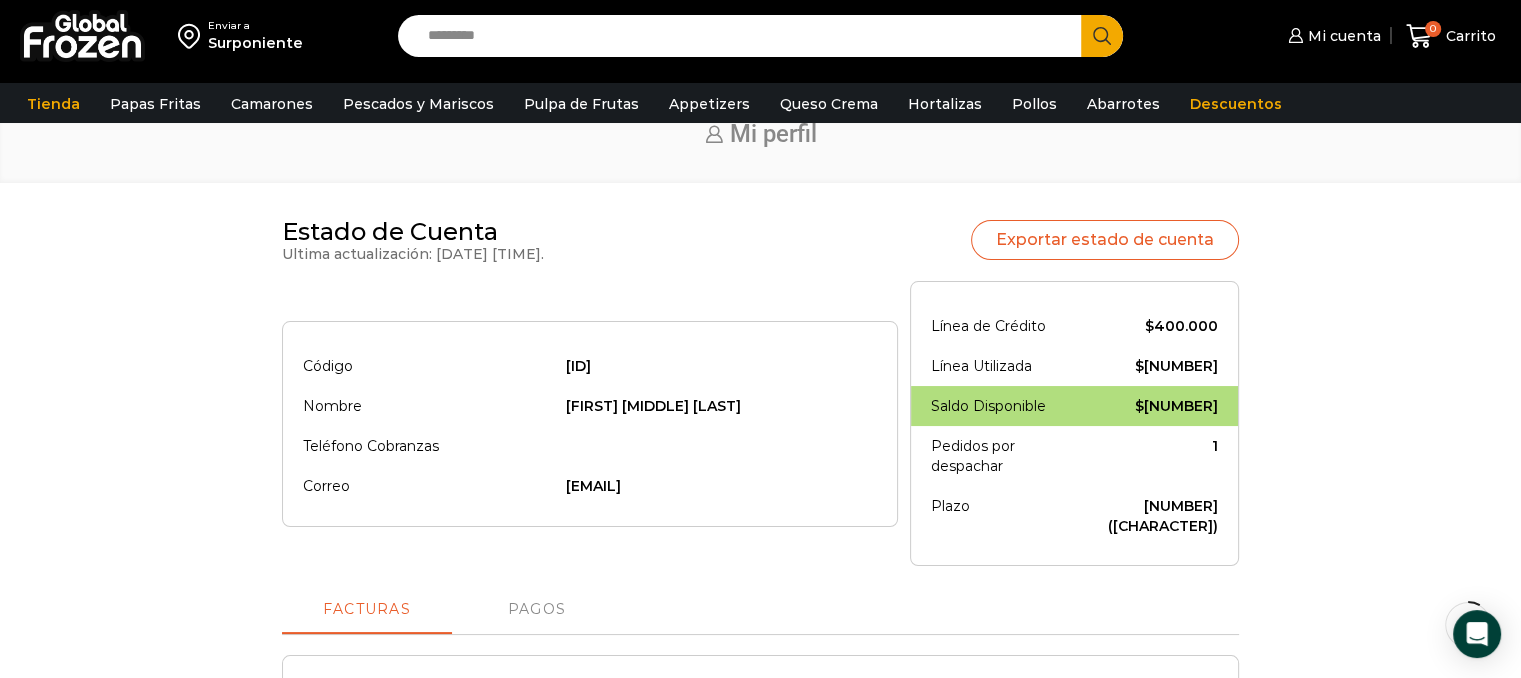 scroll, scrollTop: 84, scrollLeft: 0, axis: vertical 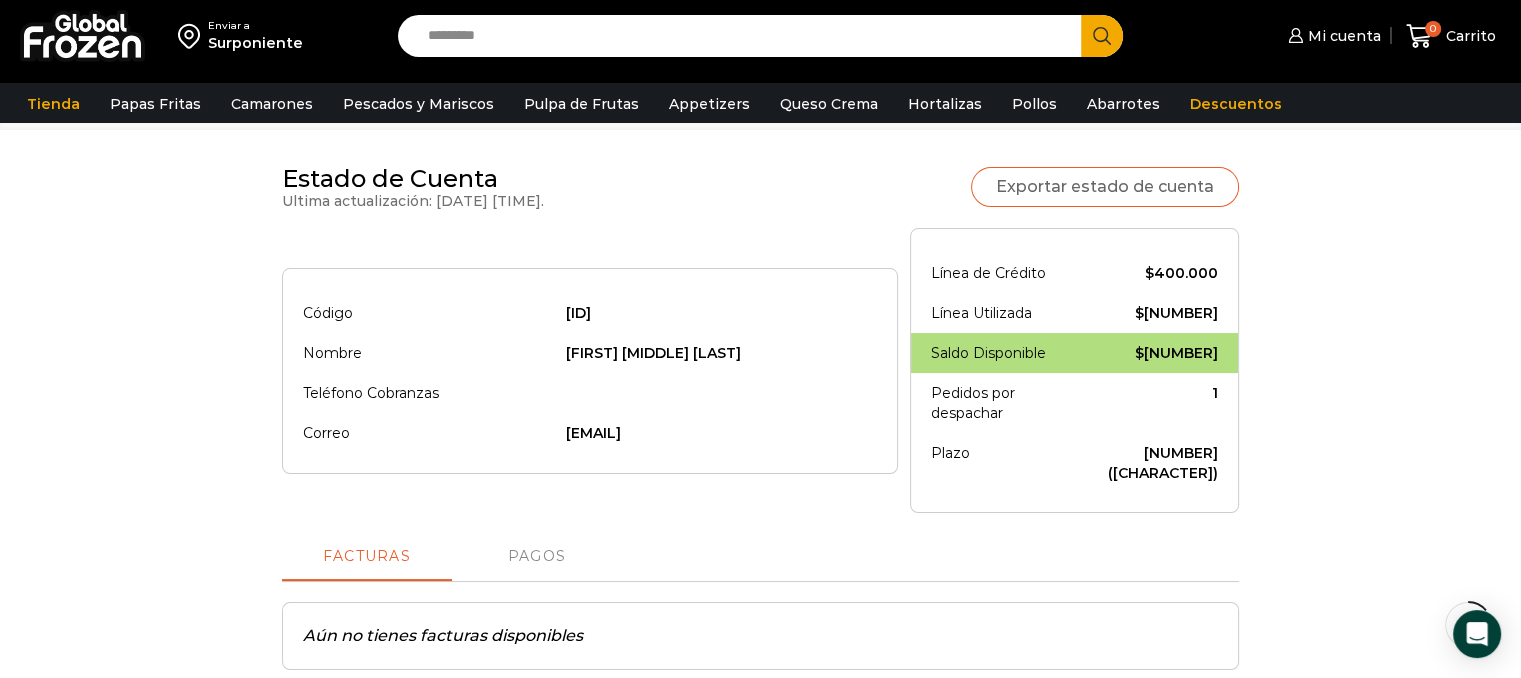 click on "Exportar estado de cuenta" at bounding box center (1105, 187) 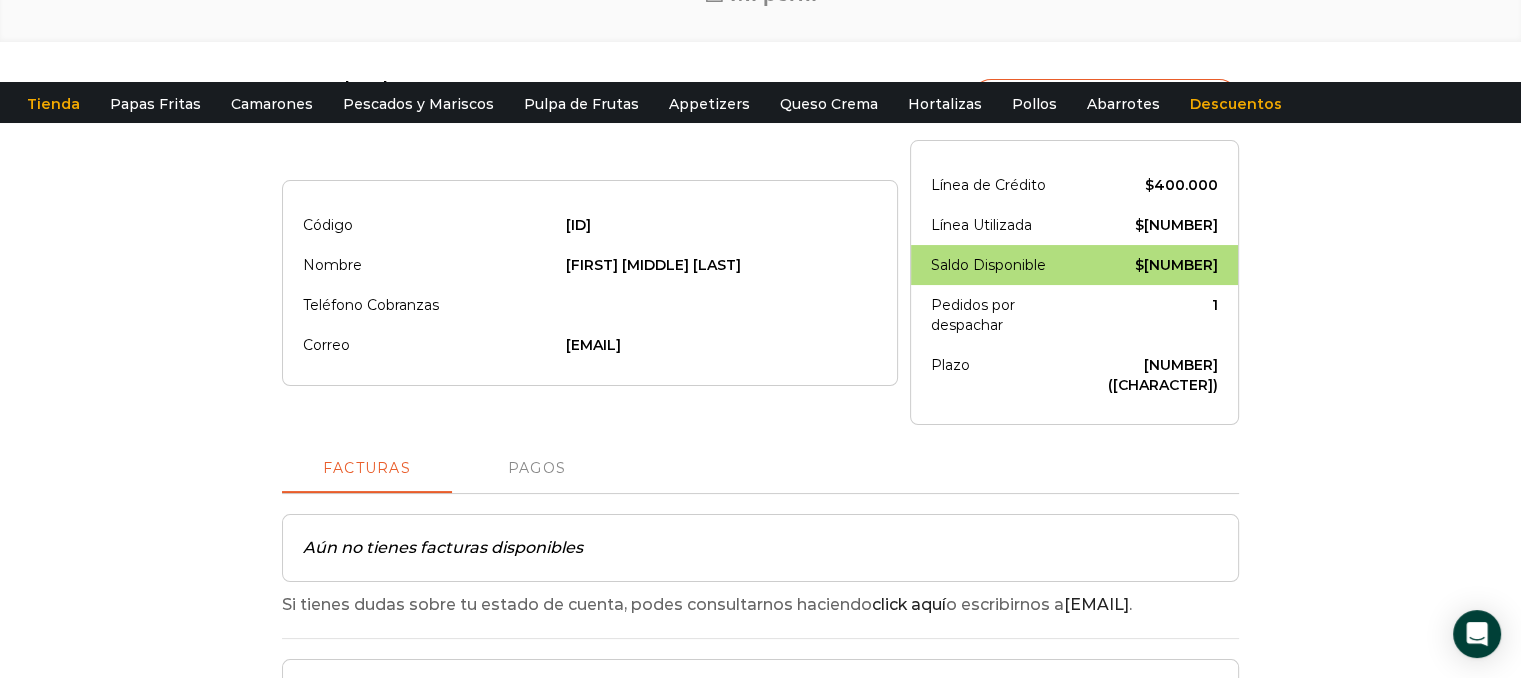 scroll, scrollTop: 0, scrollLeft: 0, axis: both 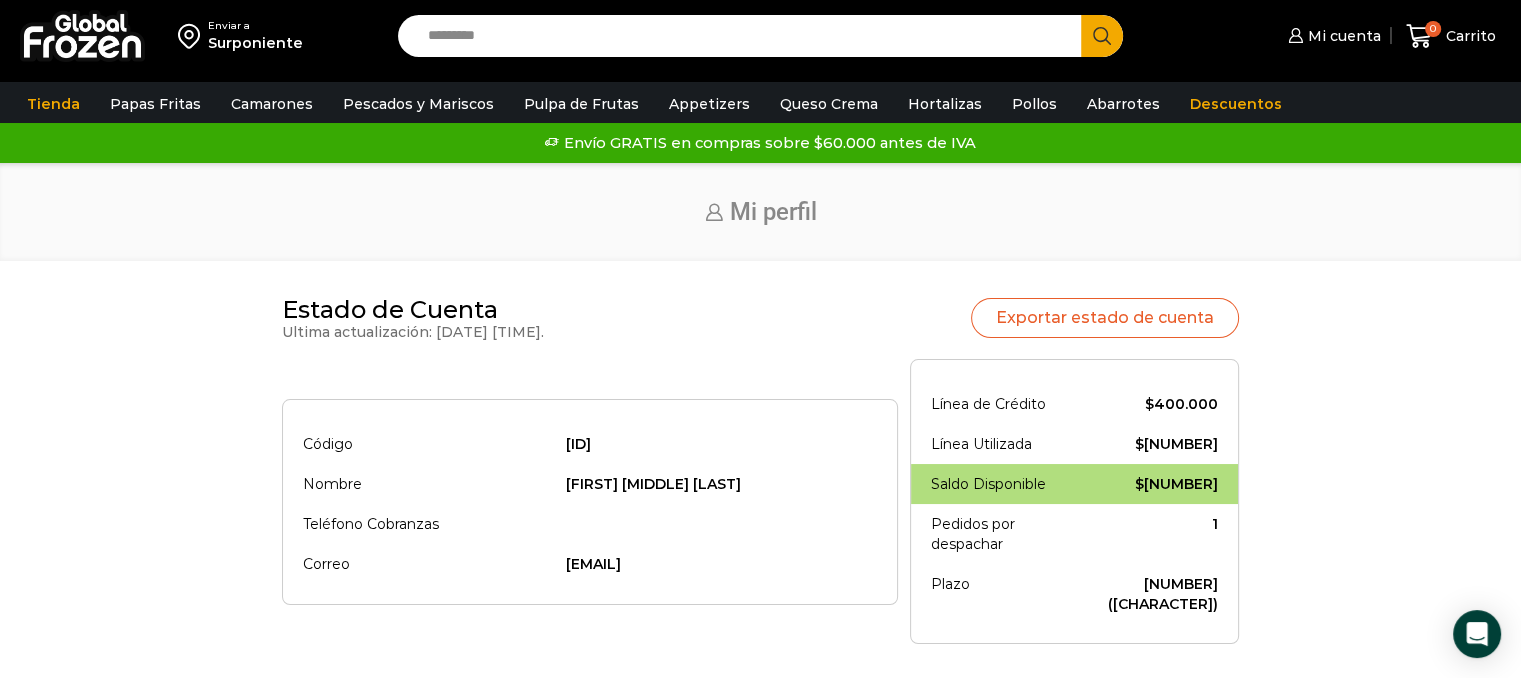 click on "Estado de Cuenta
Ultima actualización: 21-07-2025 12:07 pm.
Exportar estado de cuenta
Código
C11868933-k
Nombre
Claudio Andres Herrera Diaz
Teléfono Cobranzas
Correo
kamileyfer@gmail.com
Línea de Crédito
$ 400.000
$ 148.512 $ 1" at bounding box center (760, 740) 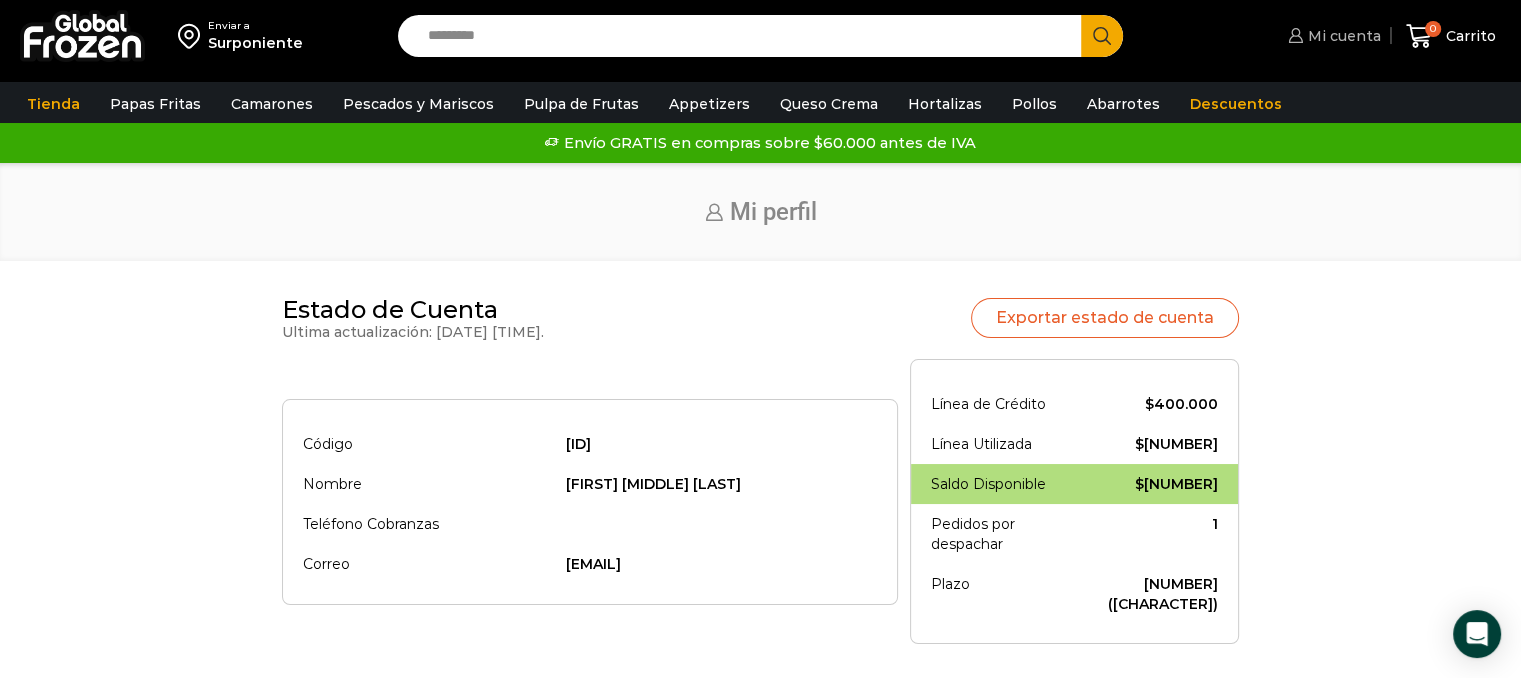 click on "Mi cuenta" at bounding box center (1342, 36) 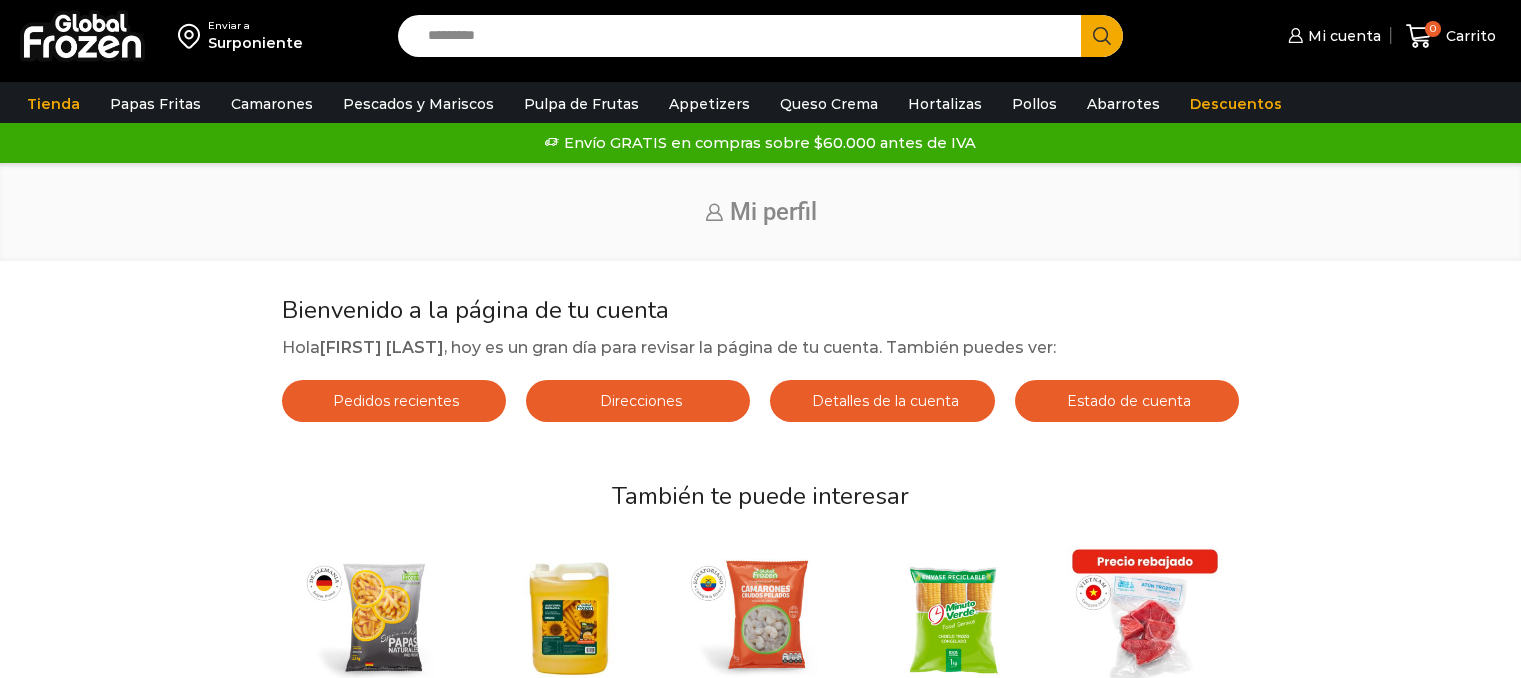 scroll, scrollTop: 0, scrollLeft: 0, axis: both 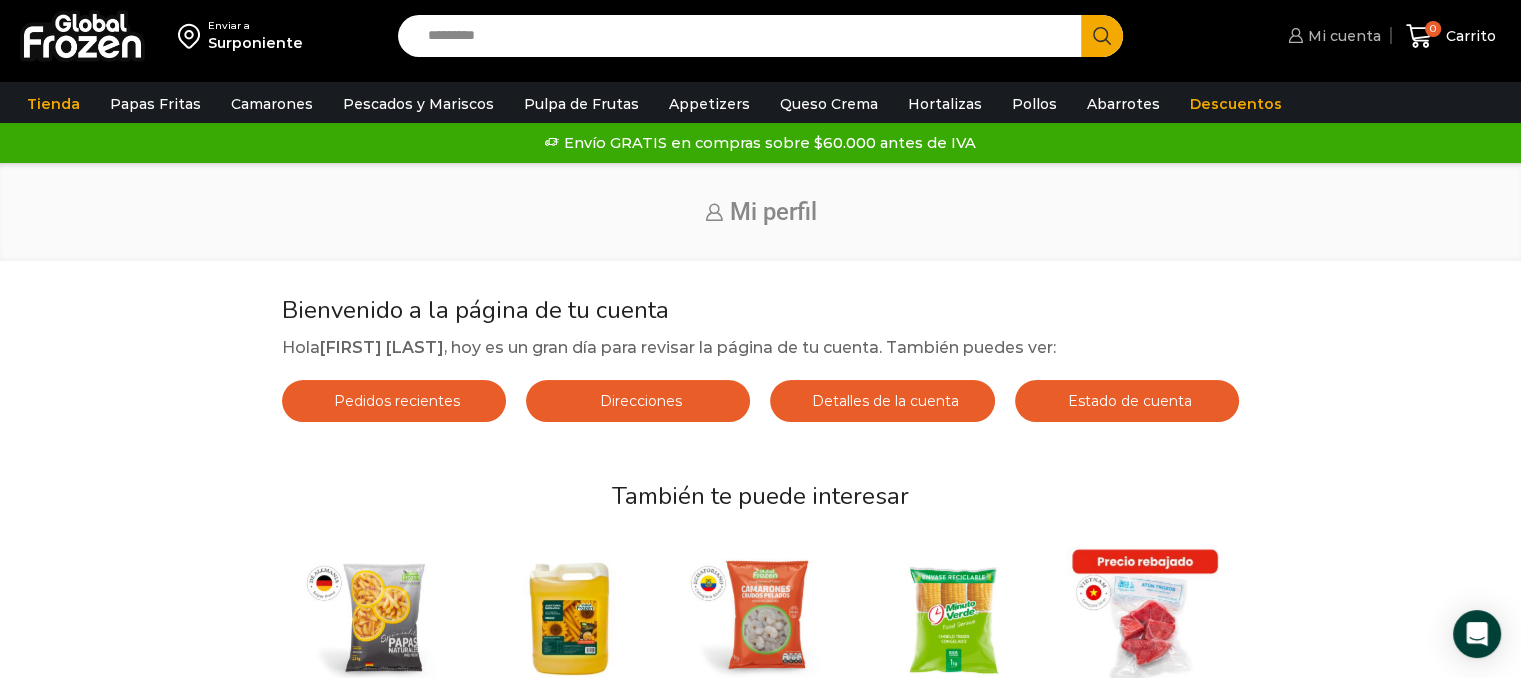 click on "Mi cuenta" at bounding box center (1342, 36) 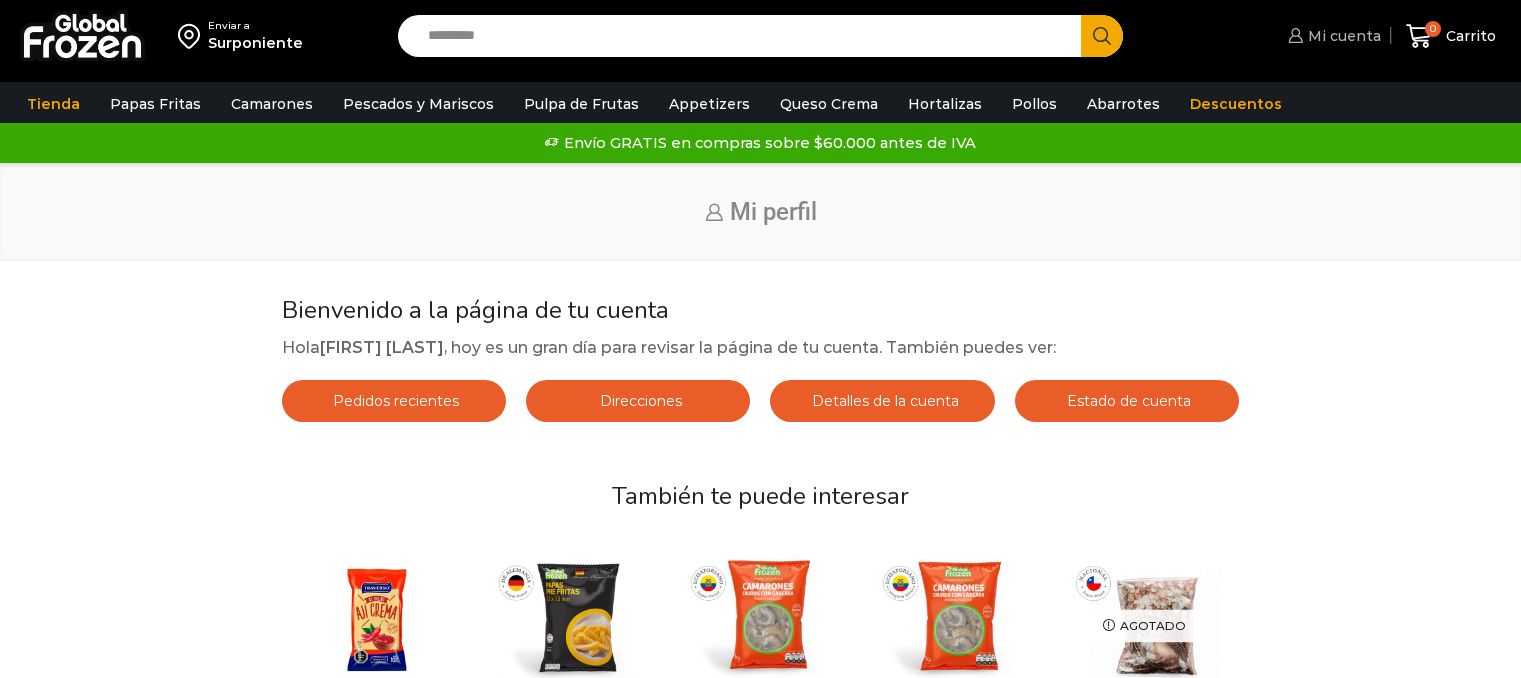 scroll, scrollTop: 0, scrollLeft: 0, axis: both 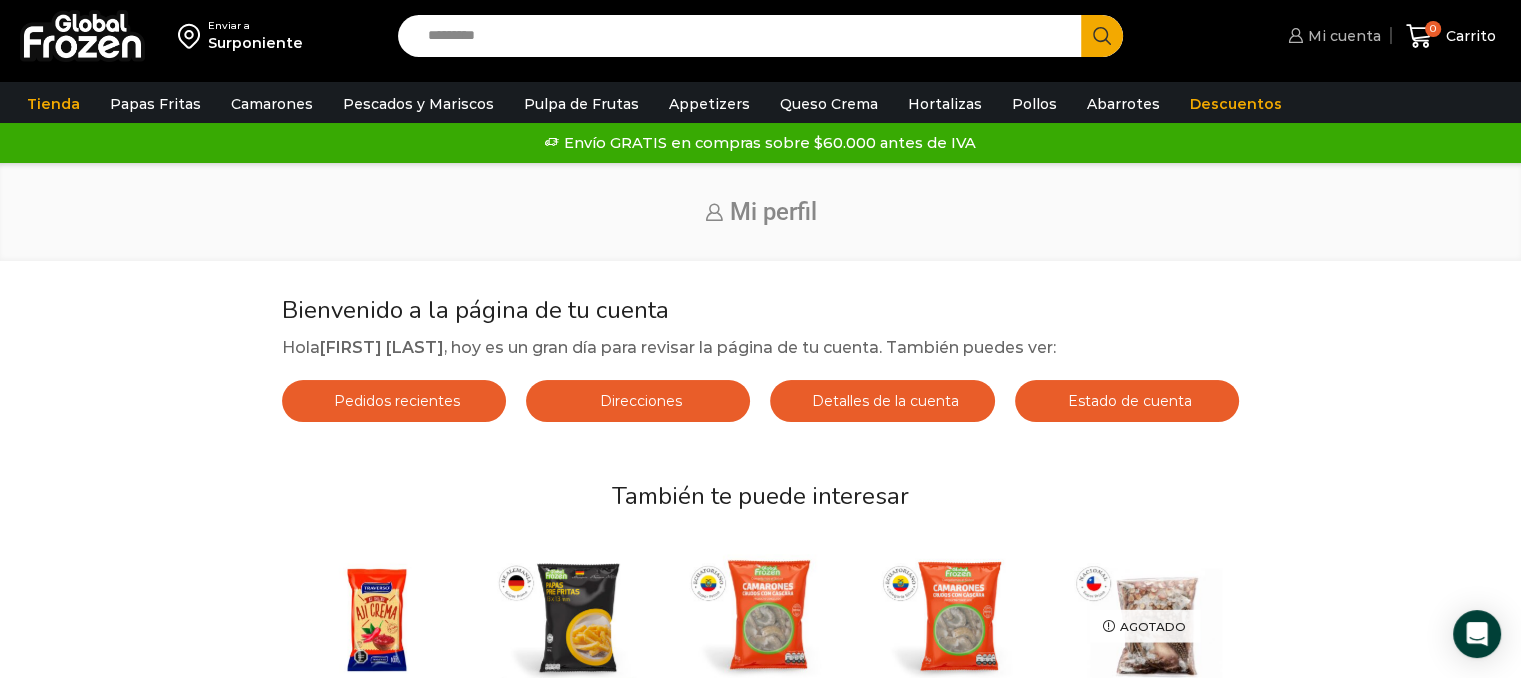 click on "Mi cuenta" at bounding box center [1342, 36] 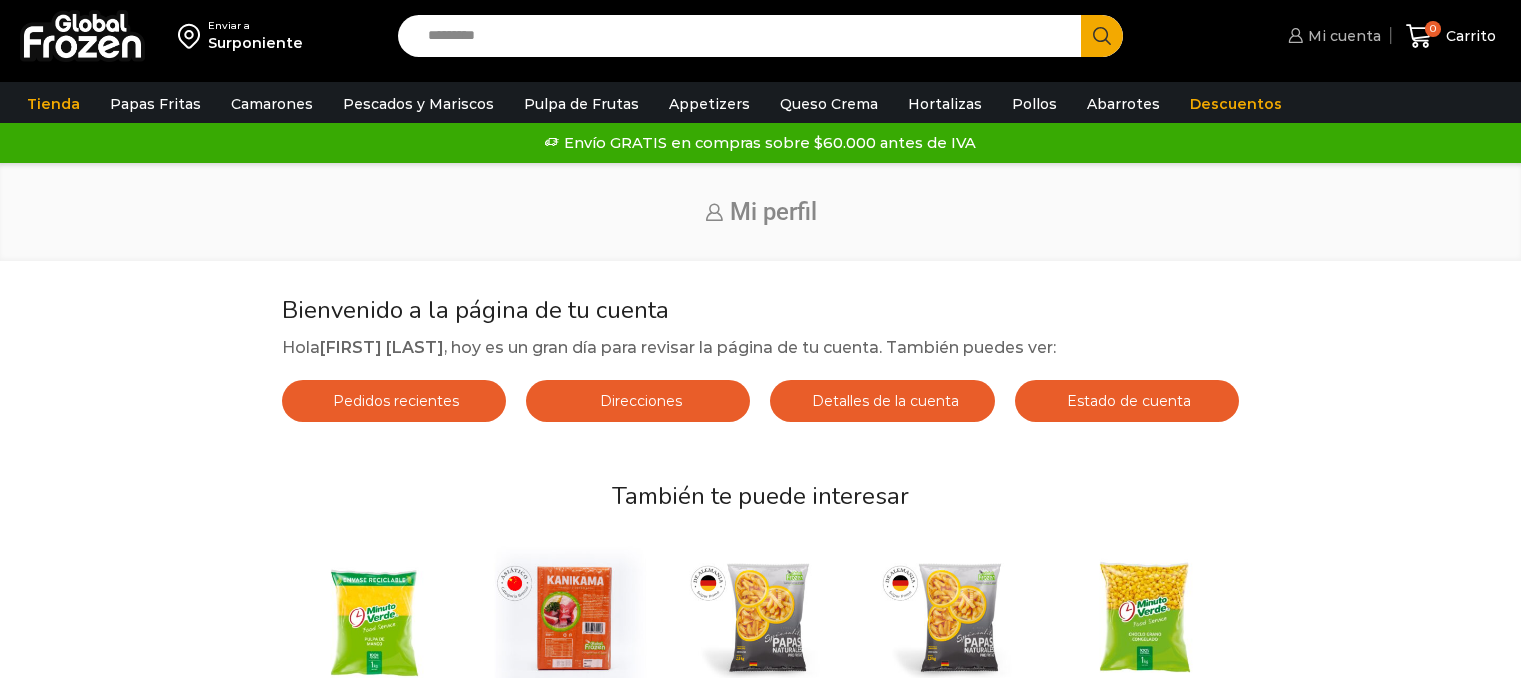 scroll, scrollTop: 0, scrollLeft: 0, axis: both 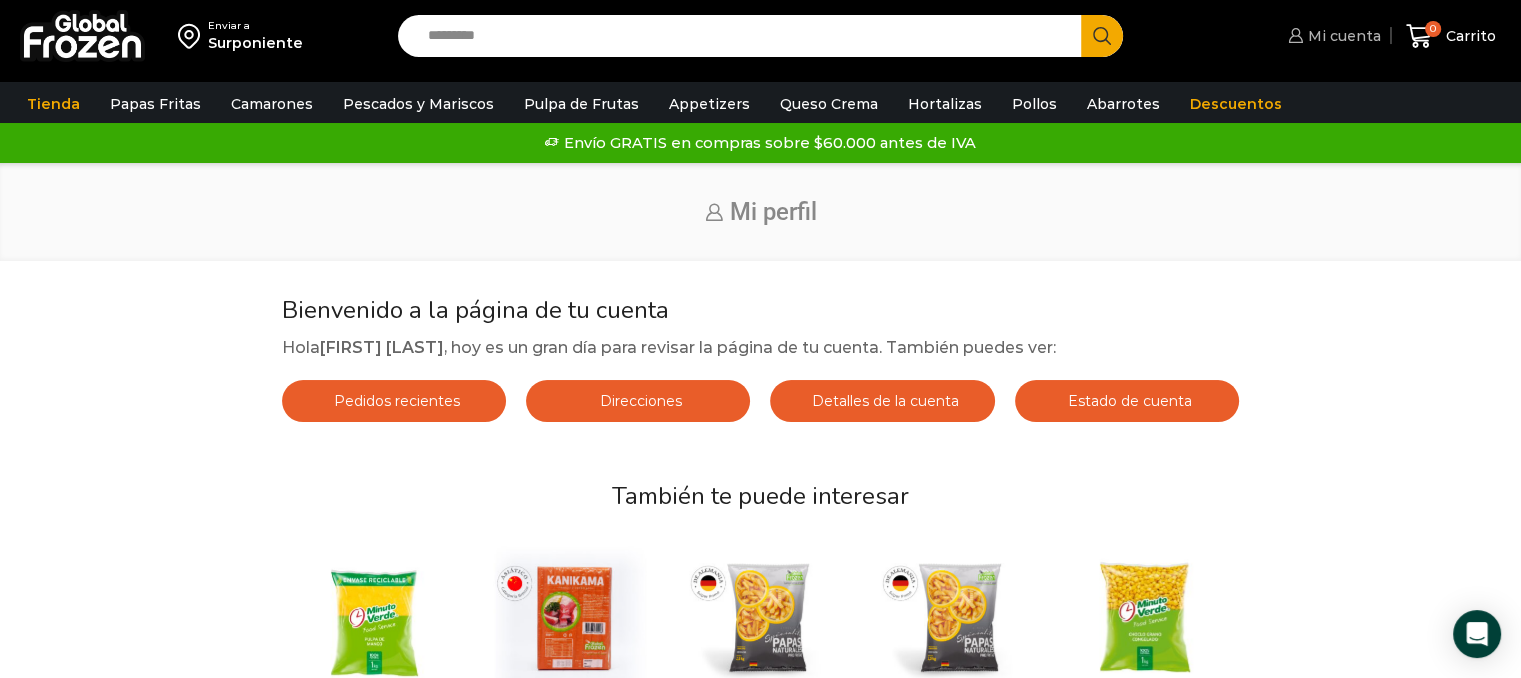 click on "Mi cuenta" at bounding box center (1342, 36) 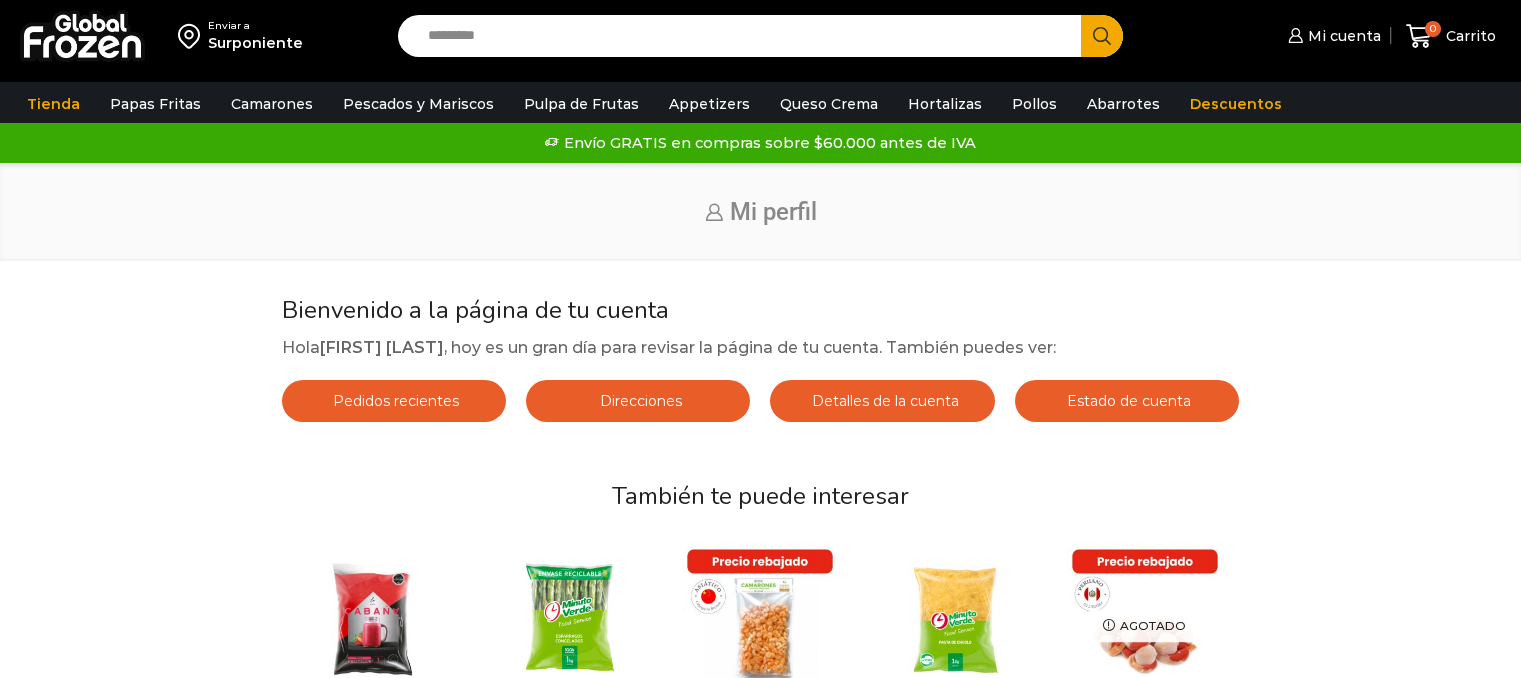 scroll, scrollTop: 0, scrollLeft: 0, axis: both 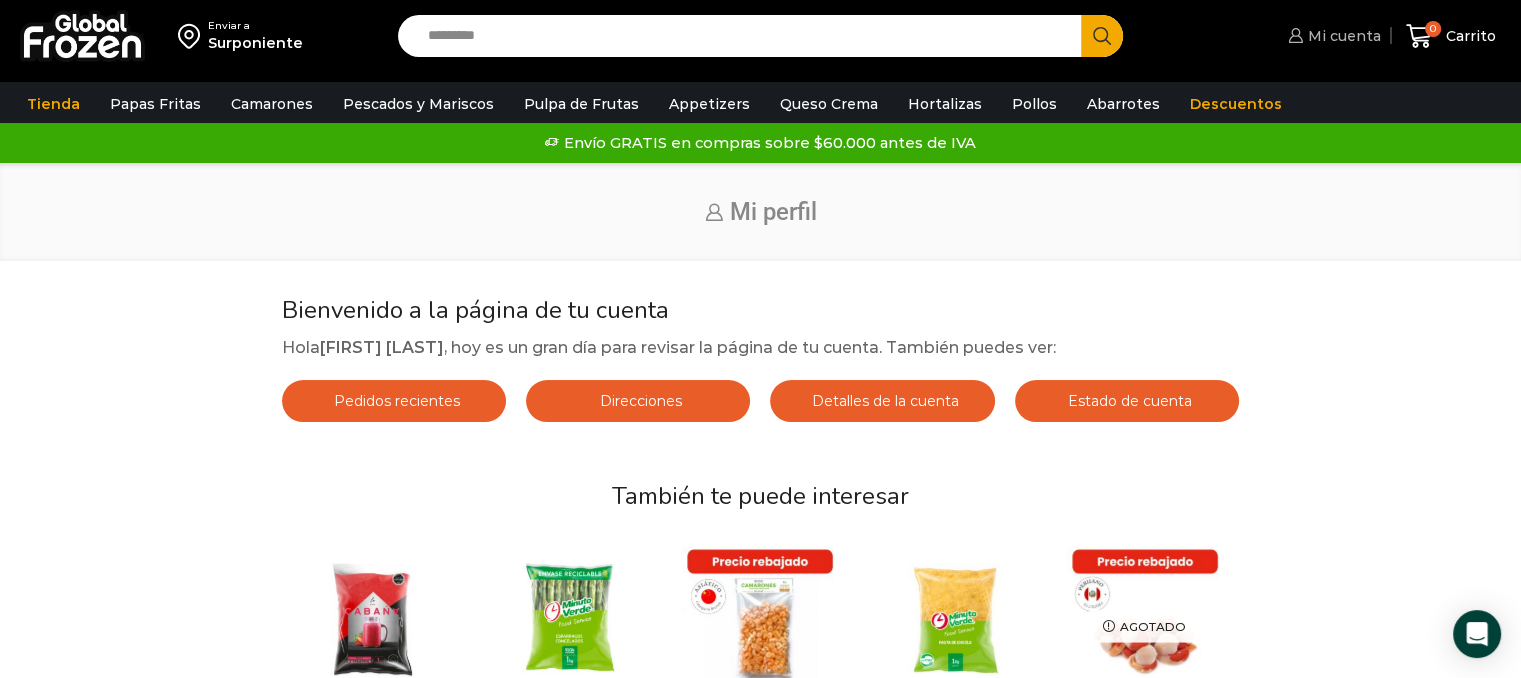 click on "Mi cuenta" at bounding box center [1342, 36] 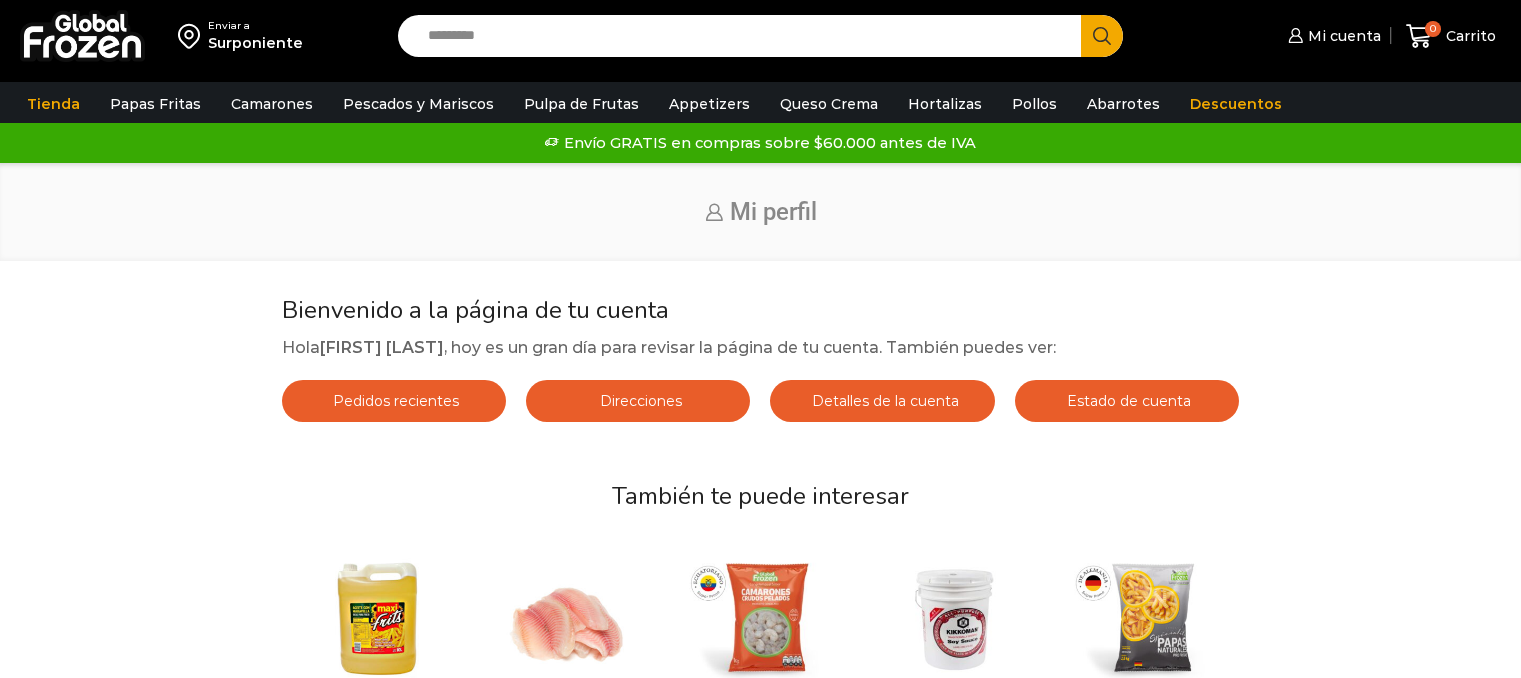 scroll, scrollTop: 0, scrollLeft: 0, axis: both 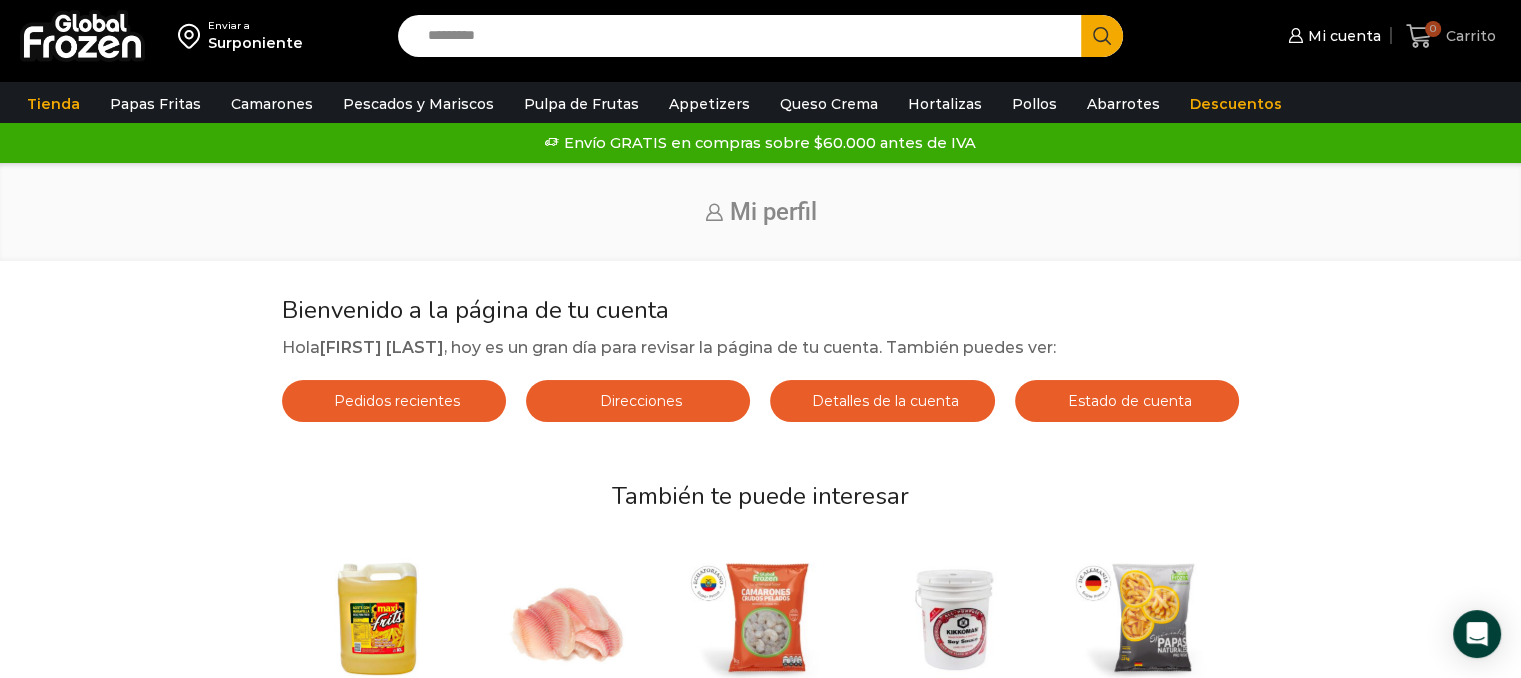 click on "Carrito" at bounding box center (1468, 36) 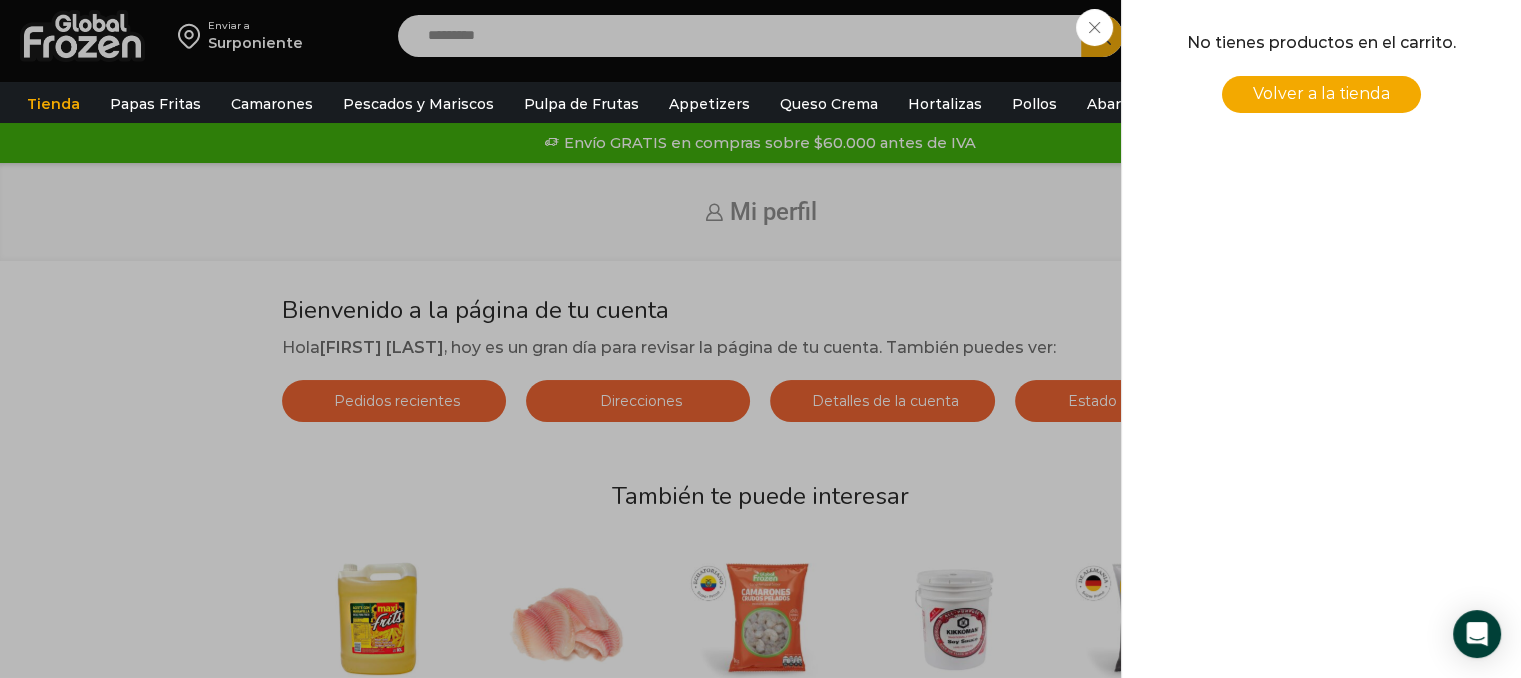 click on "0
Carrito
0
0
Shopping Cart
No tienes productos en el carrito.
Volver a la tienda
Shopping cart                     (0)
+ Descuento sobre papas -" at bounding box center [1451, 36] 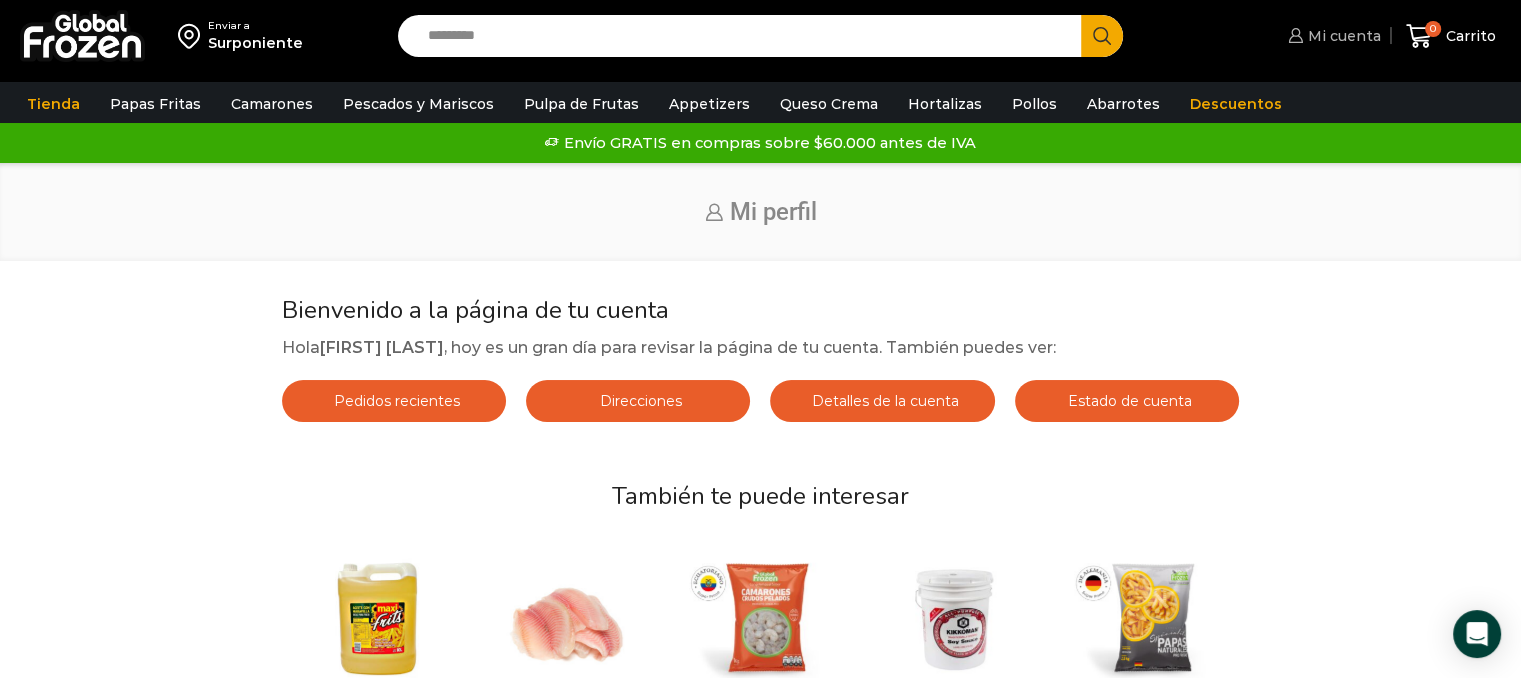 click 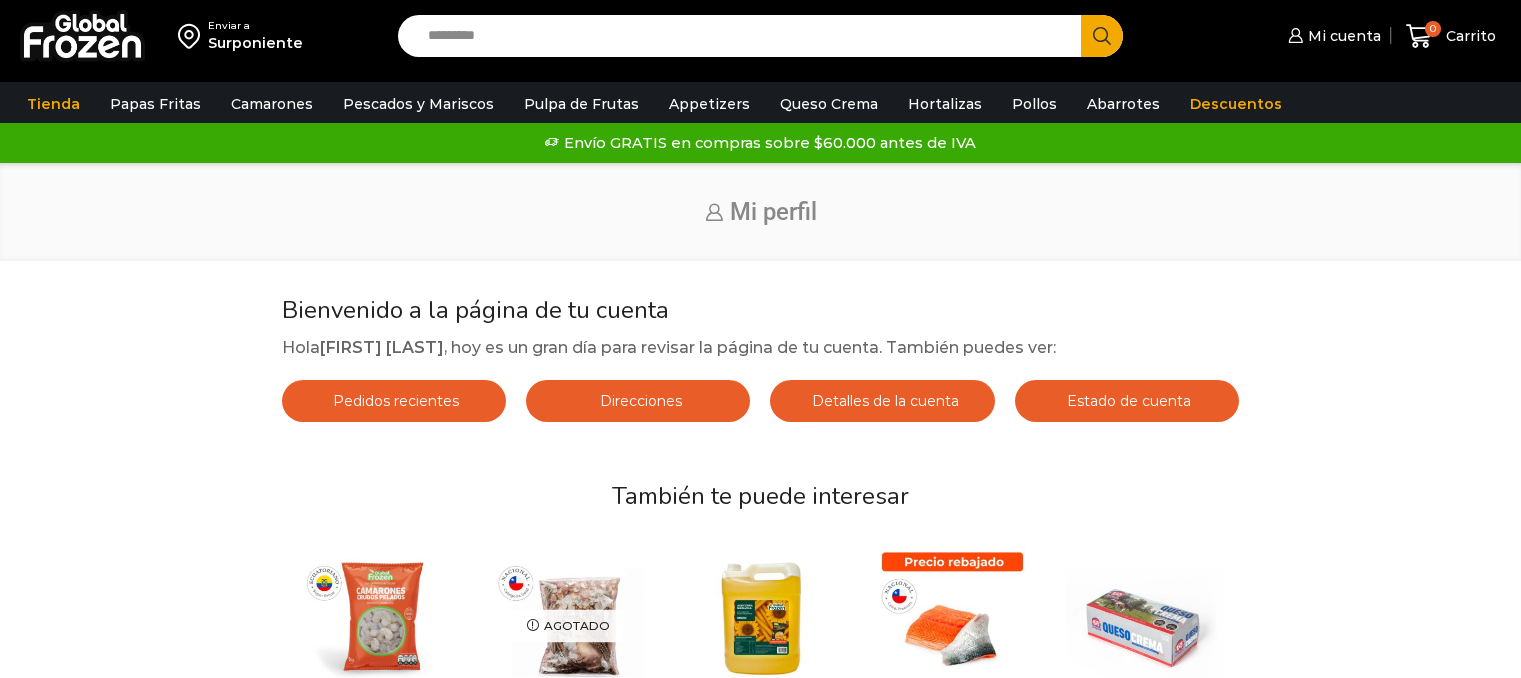 scroll, scrollTop: 0, scrollLeft: 0, axis: both 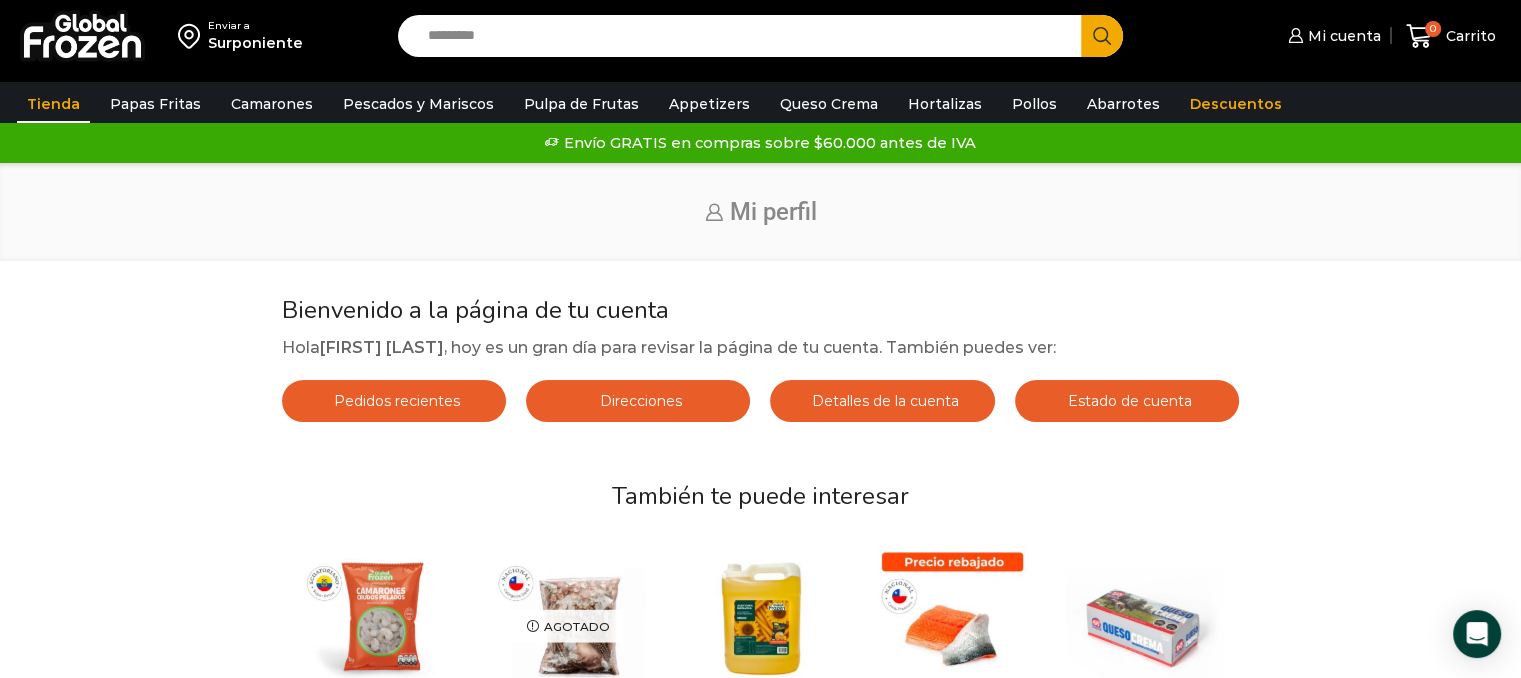 click on "Tienda" at bounding box center [53, 104] 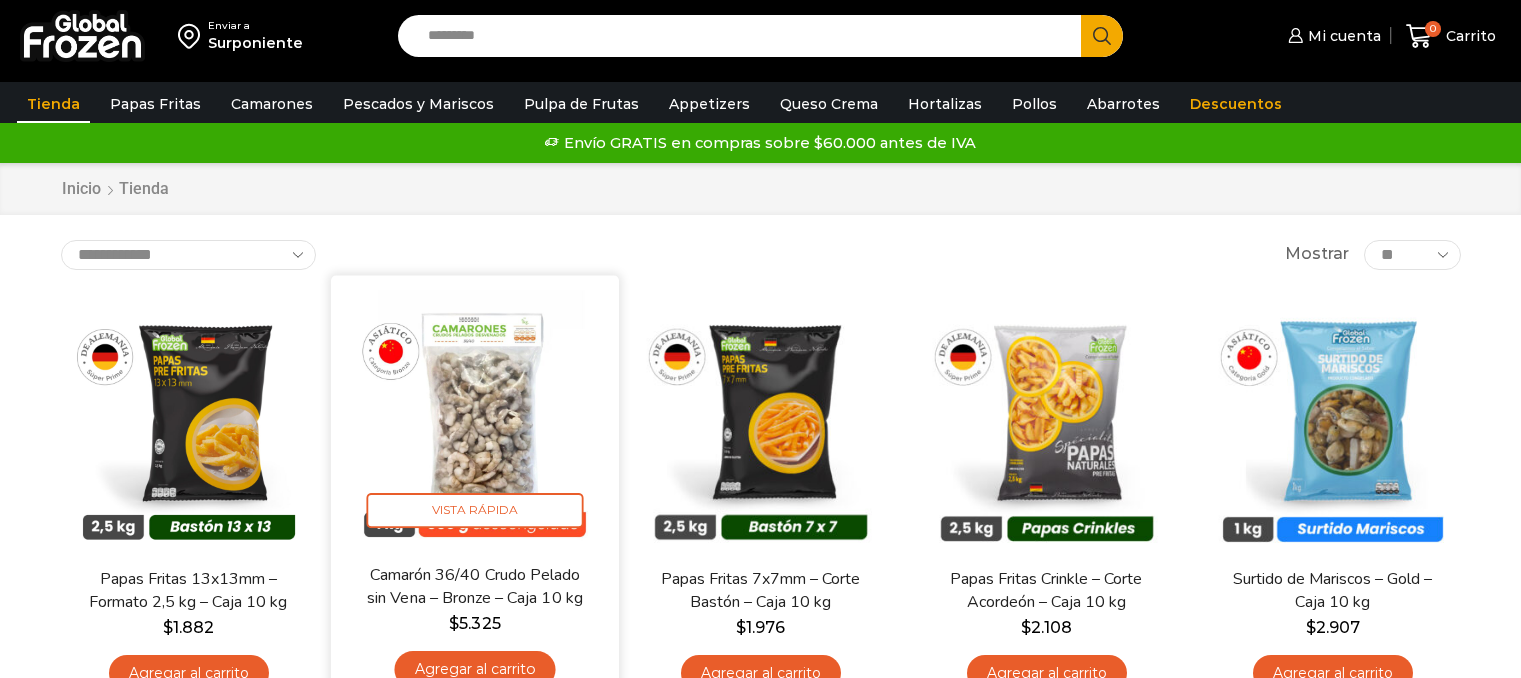 scroll, scrollTop: 0, scrollLeft: 0, axis: both 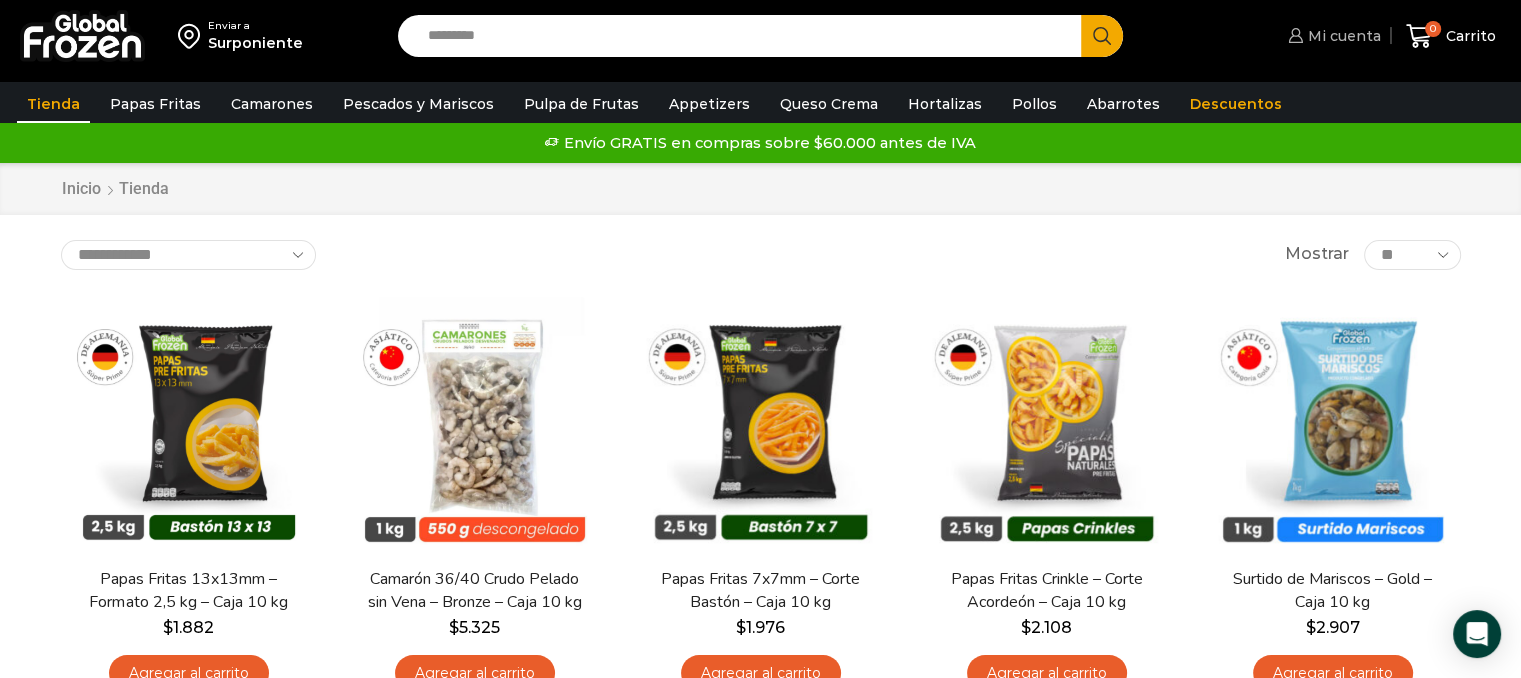 click on "Mi cuenta" at bounding box center [1342, 36] 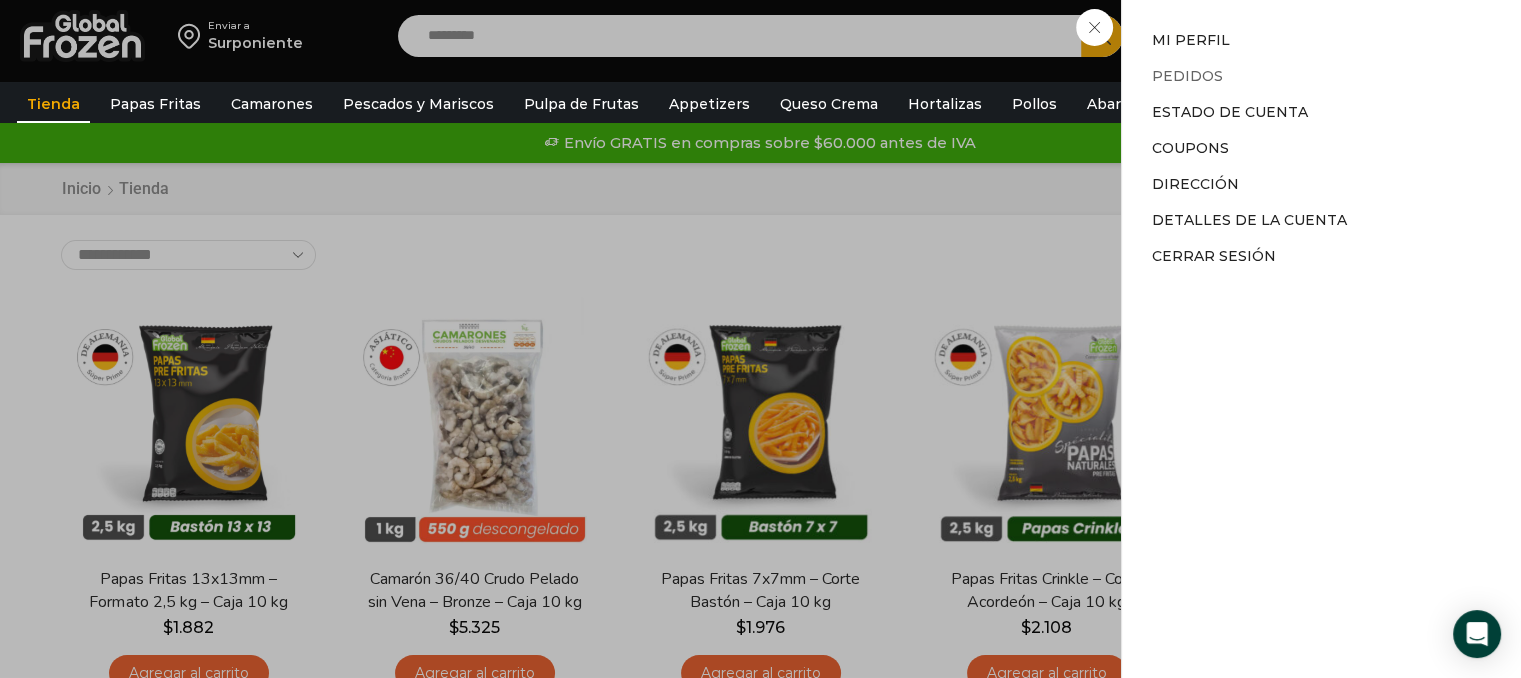 click on "Pedidos" at bounding box center [1187, 76] 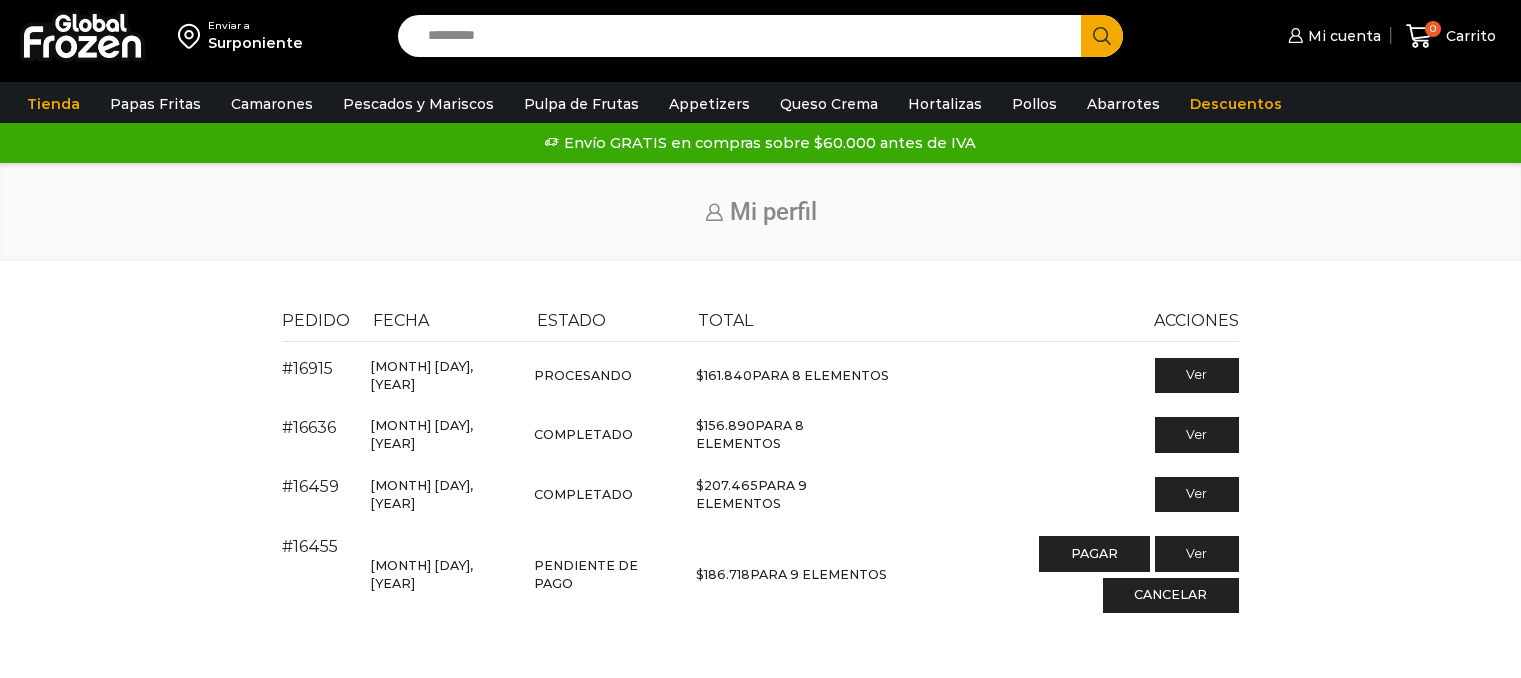 scroll, scrollTop: 0, scrollLeft: 0, axis: both 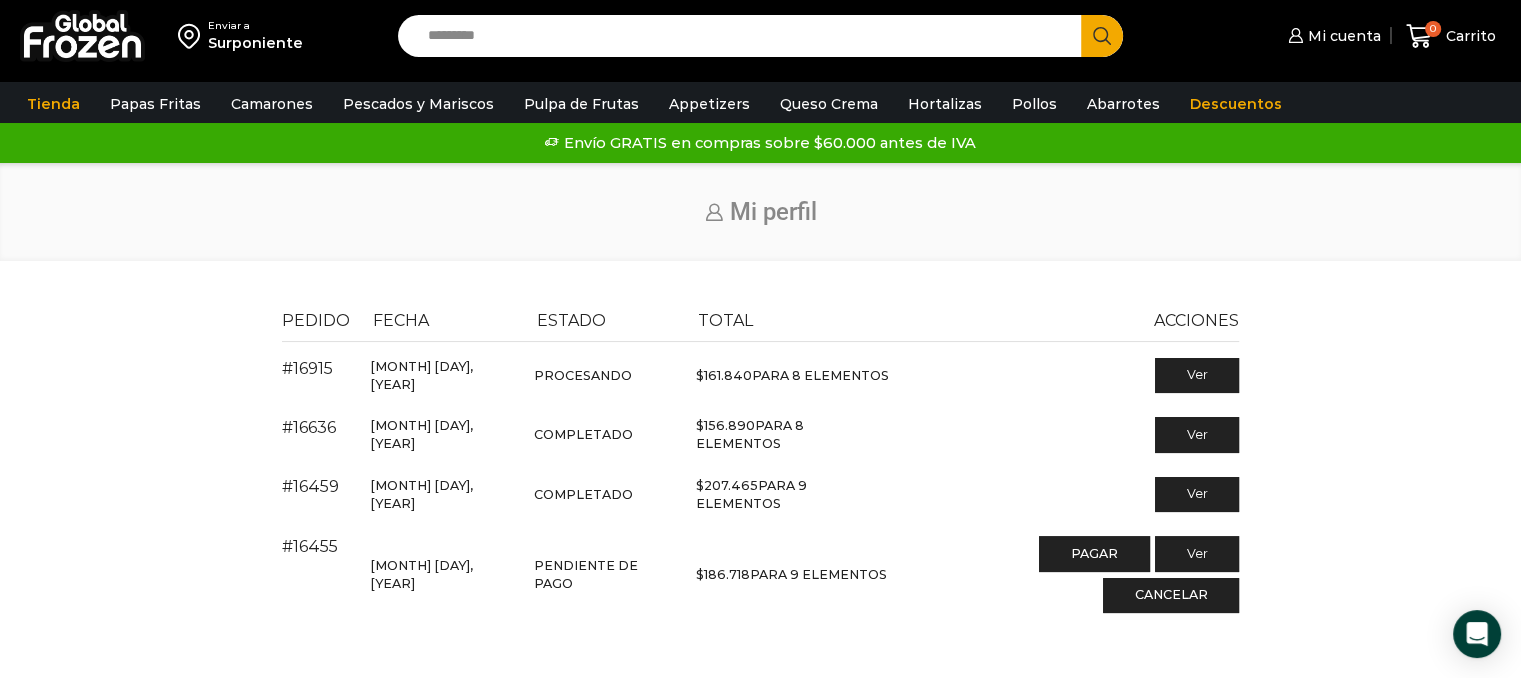 click on "Ver" at bounding box center (1069, 374) 